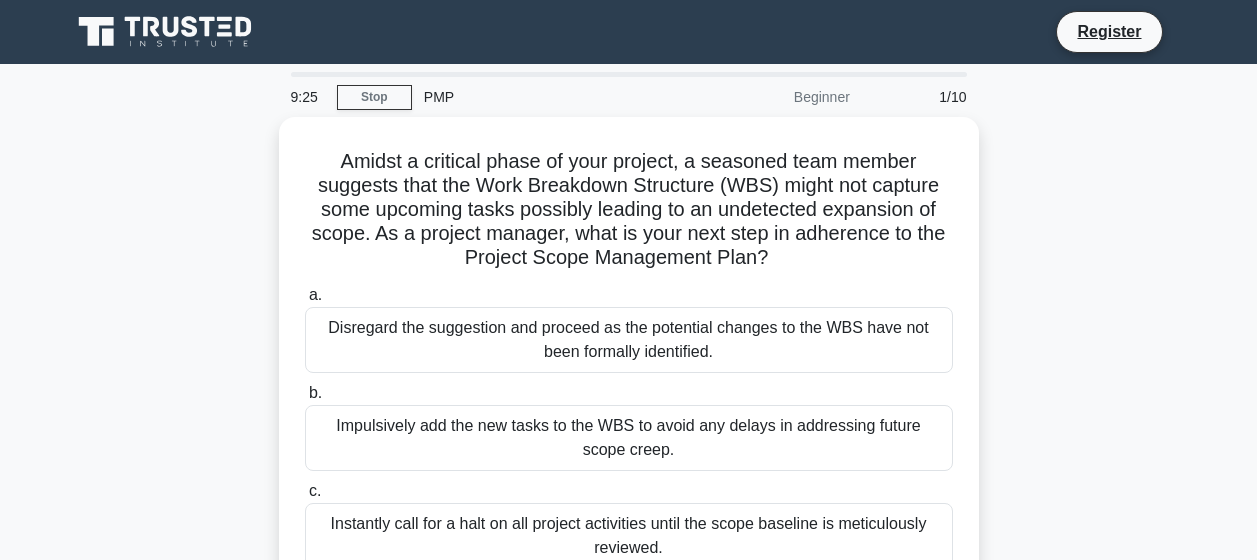 scroll, scrollTop: 0, scrollLeft: 0, axis: both 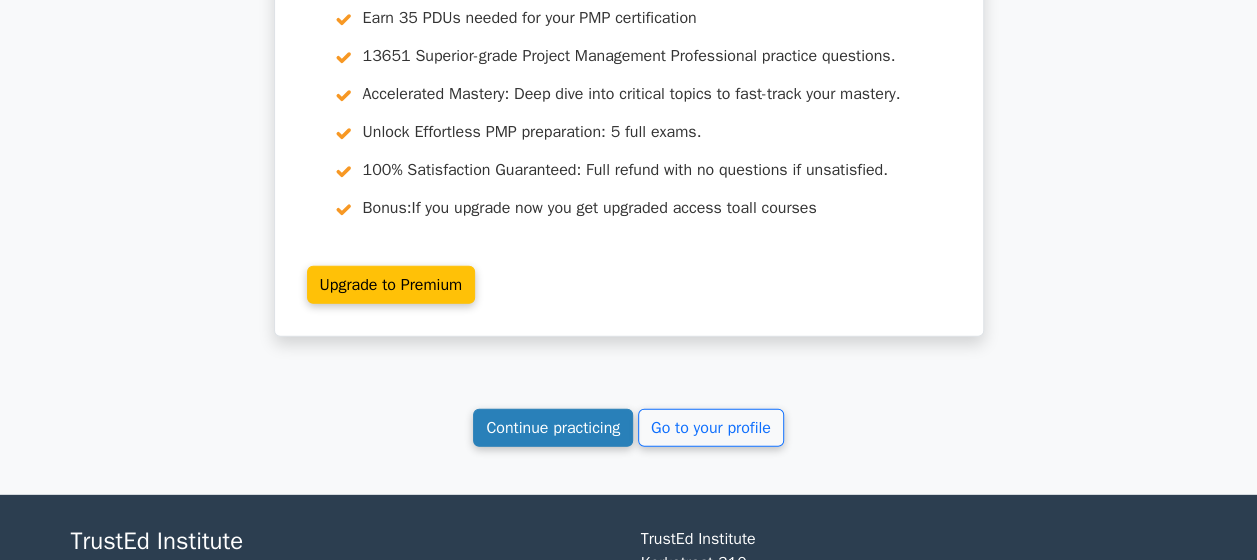 click on "Continue practicing" at bounding box center [553, 428] 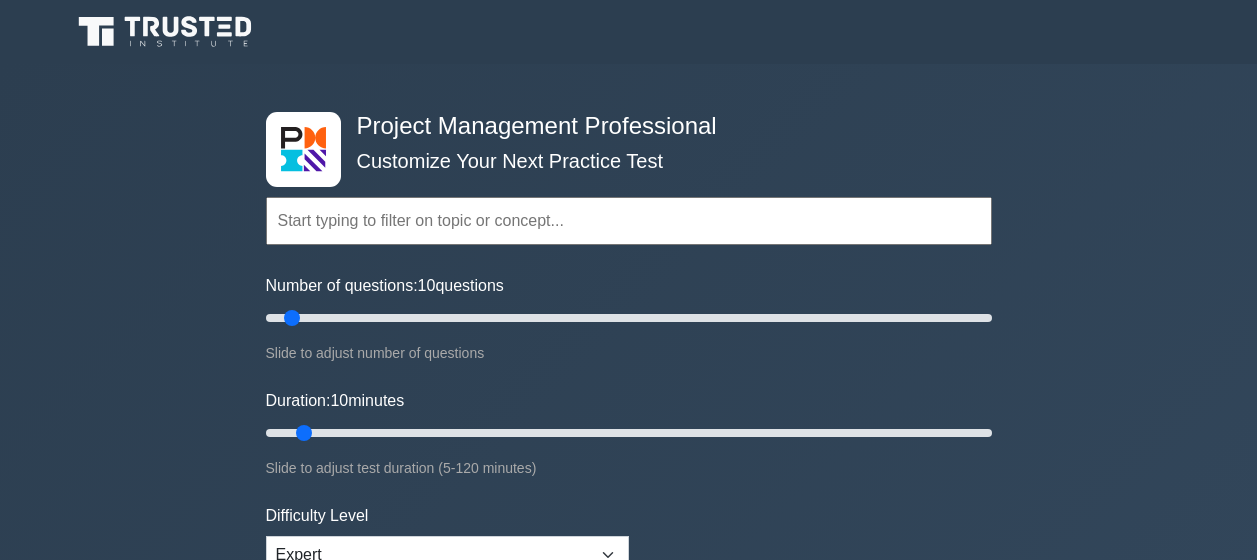 scroll, scrollTop: 0, scrollLeft: 0, axis: both 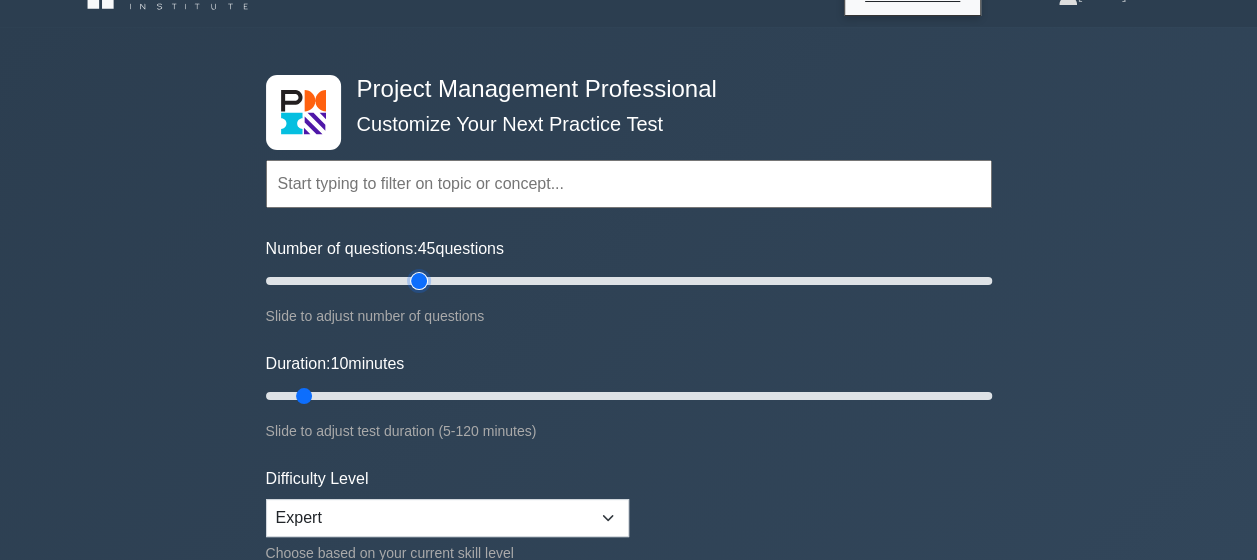 click on "Number of questions:  45  questions" at bounding box center (629, 281) 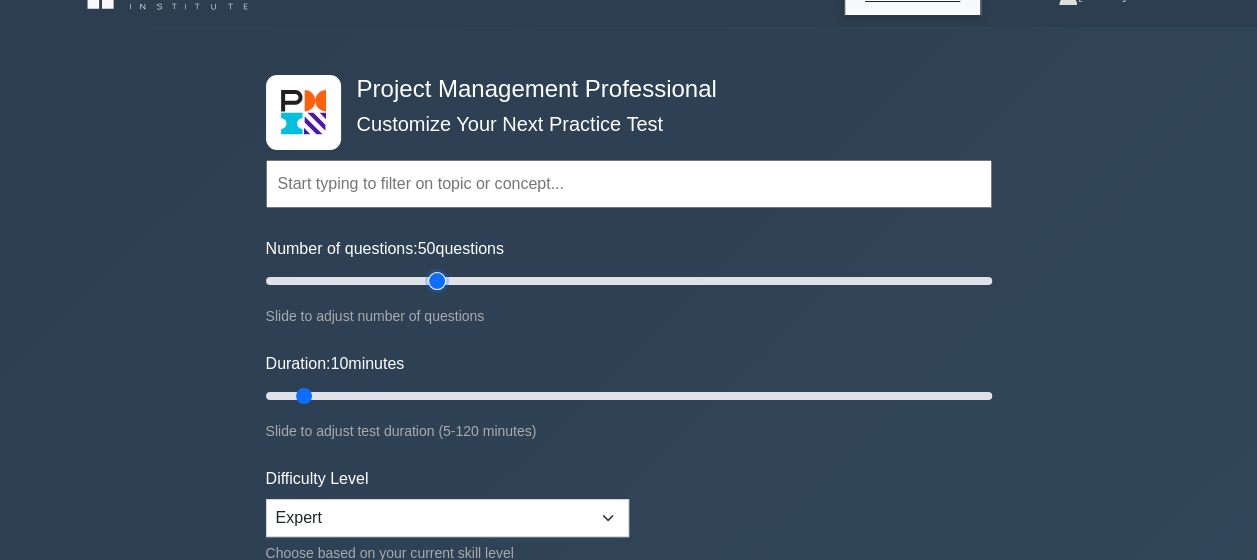 type on "50" 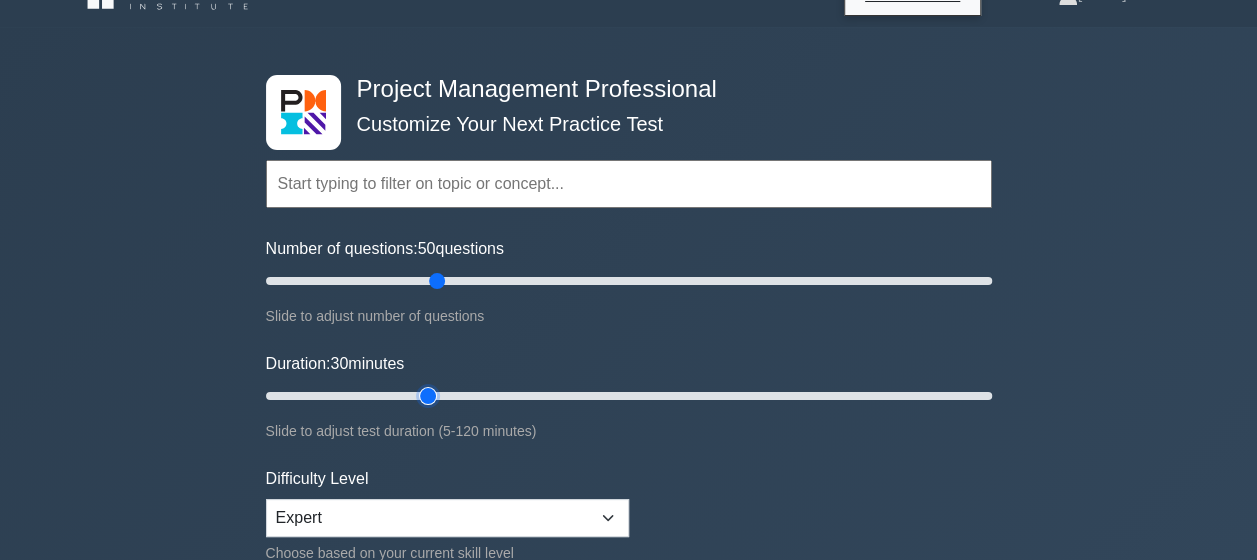 click on "Duration:  30  minutes" at bounding box center [629, 396] 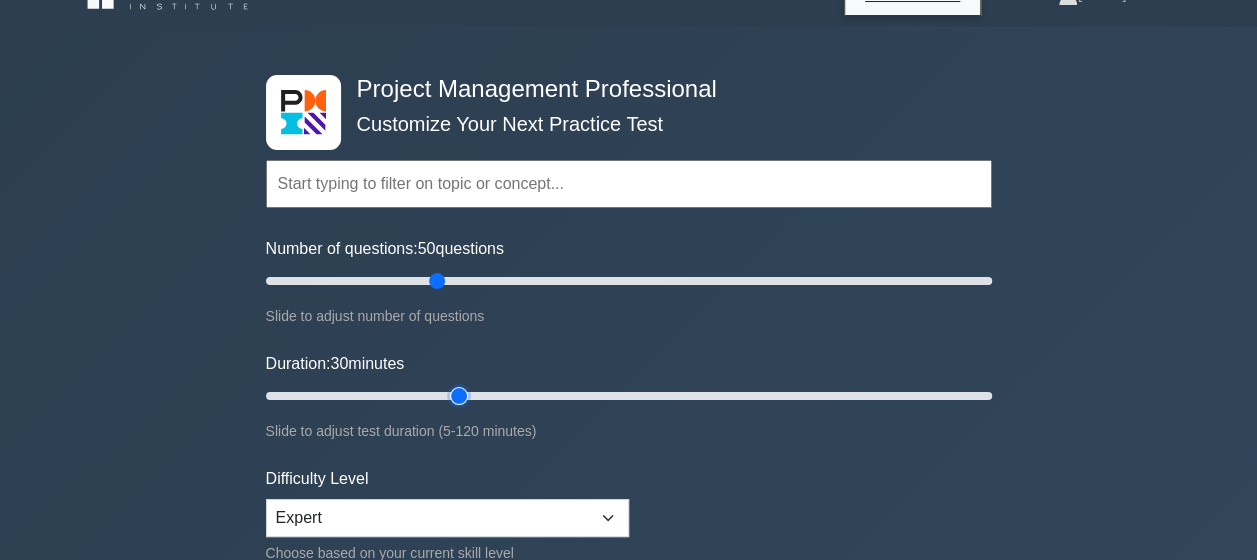 click on "Duration:  30  minutes" at bounding box center (629, 396) 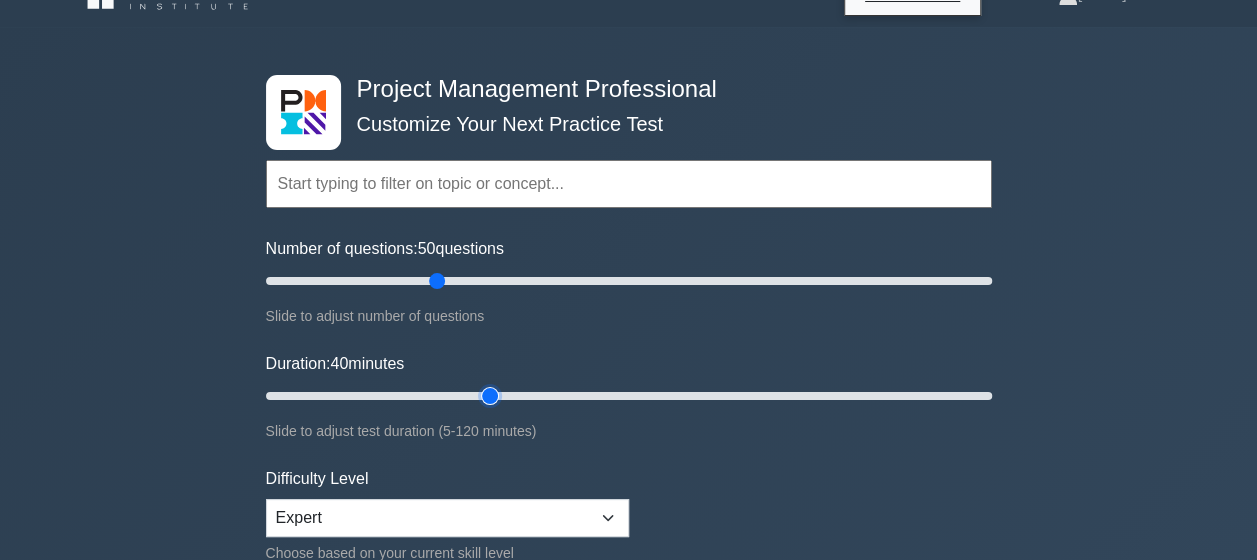 click on "Duration:  40  minutes" at bounding box center (629, 396) 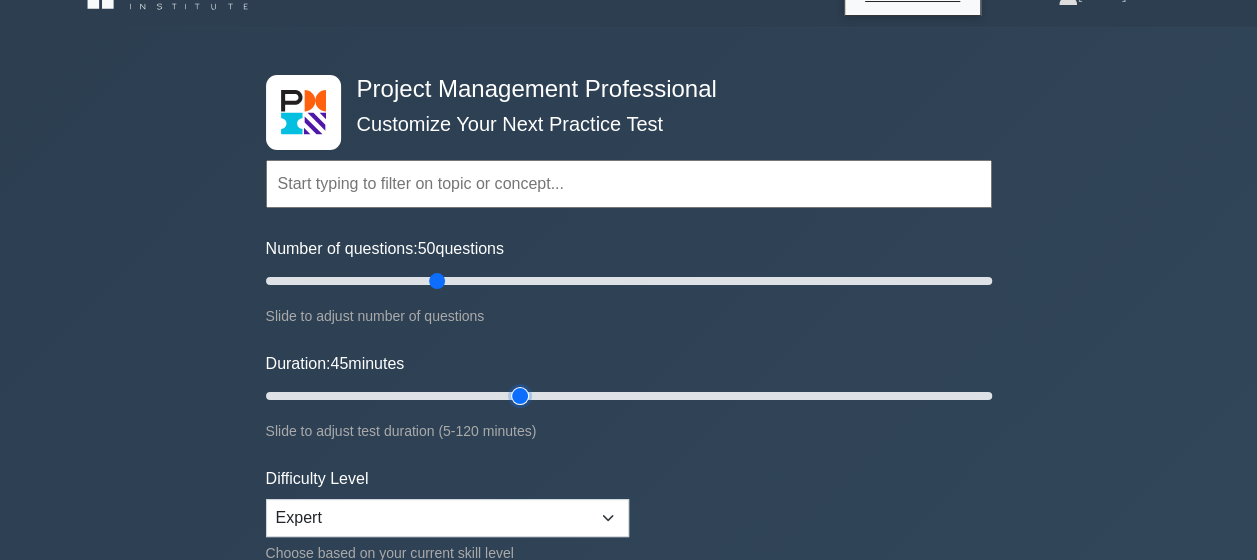 click on "Duration:  45  minutes" at bounding box center (629, 396) 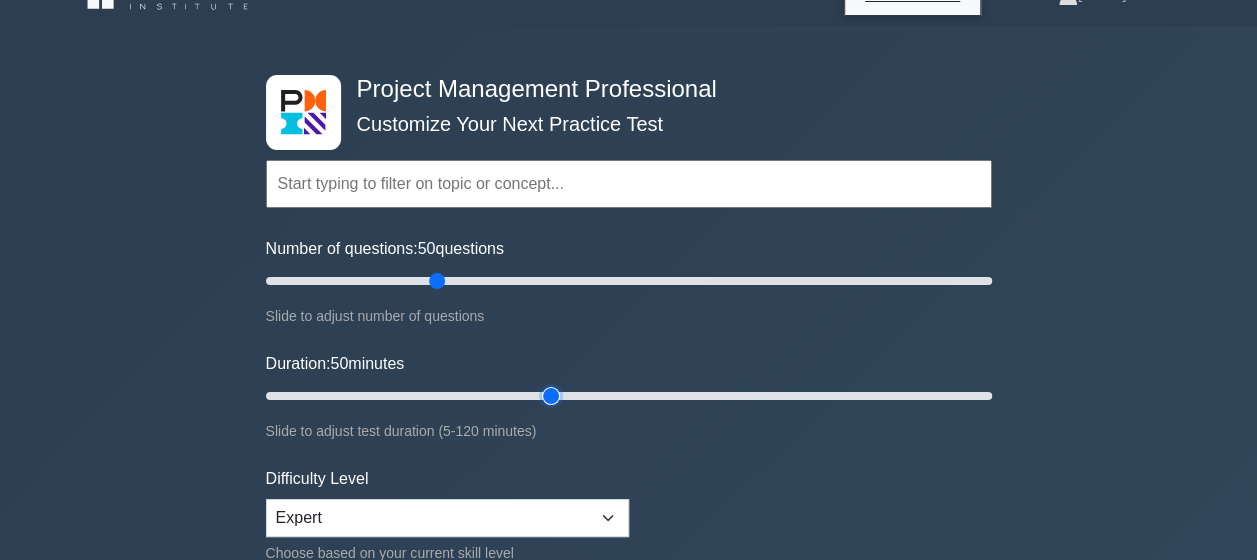 type on "50" 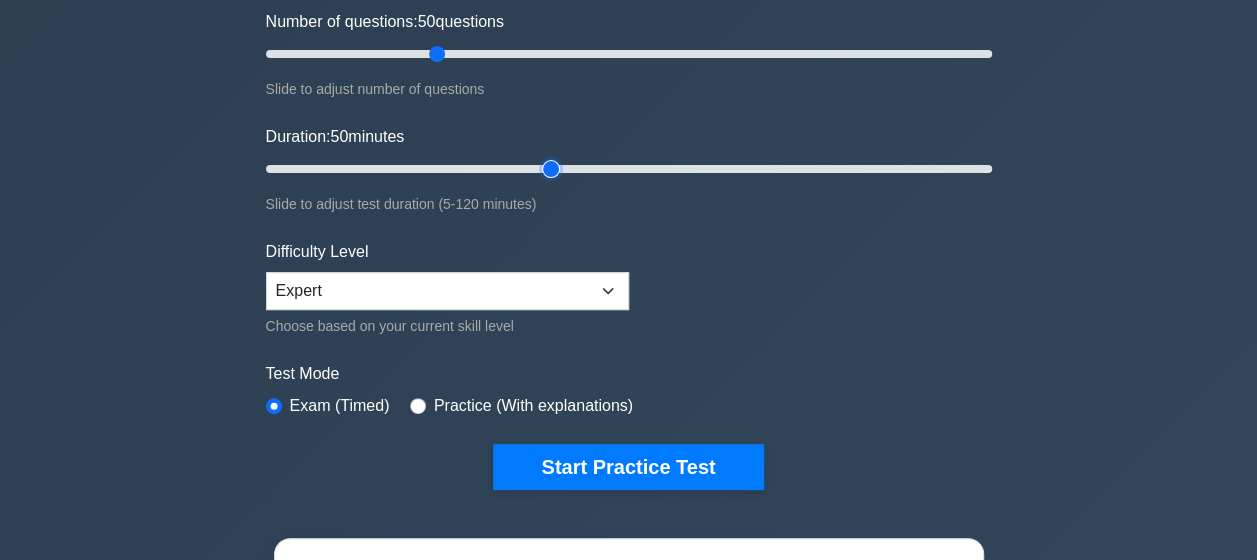 scroll, scrollTop: 277, scrollLeft: 0, axis: vertical 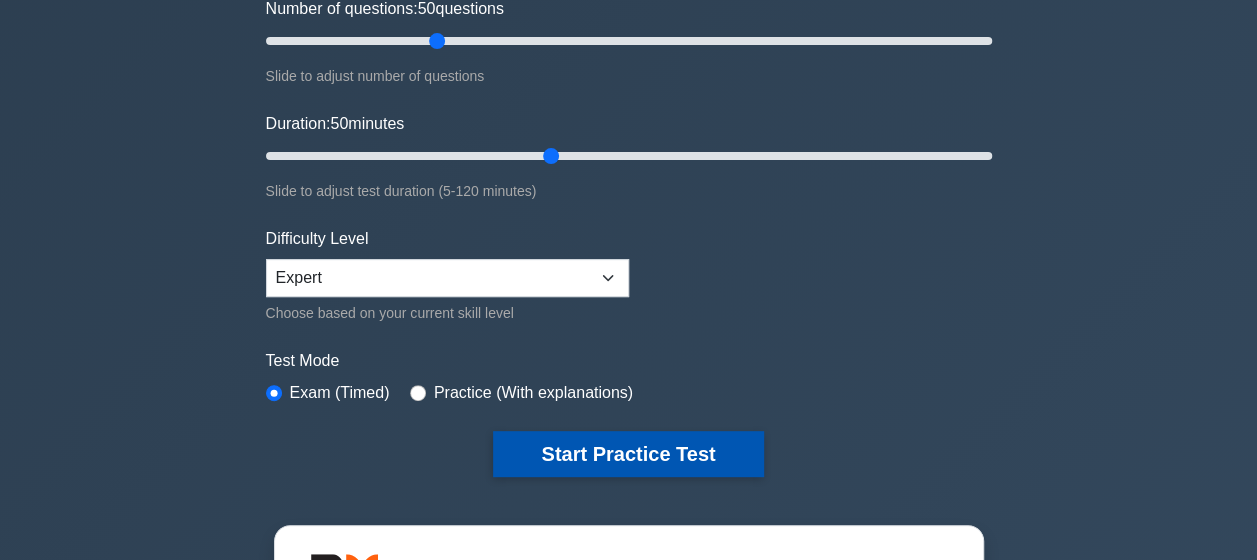 click on "Start Practice Test" at bounding box center (628, 454) 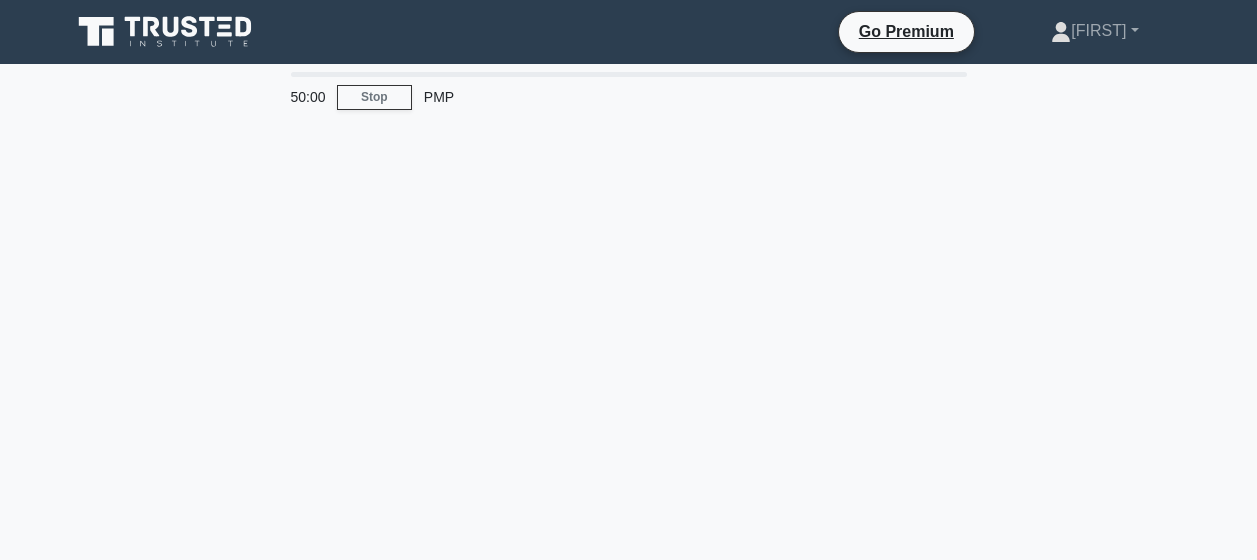 scroll, scrollTop: 0, scrollLeft: 0, axis: both 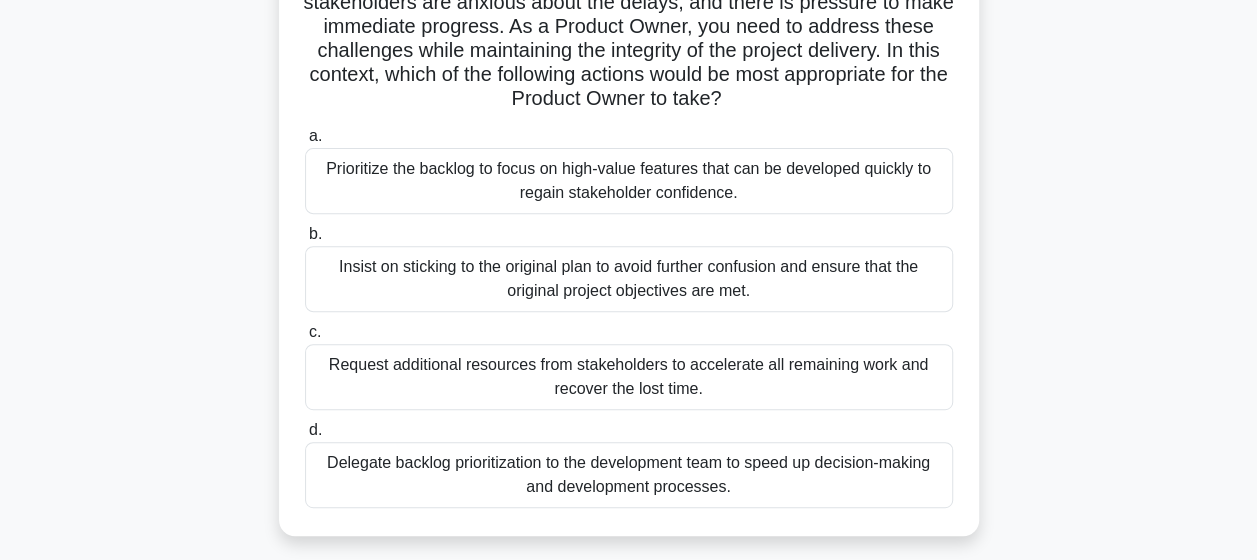 click on "Delegate backlog prioritization to the development team to speed up decision-making and development processes." at bounding box center [629, 475] 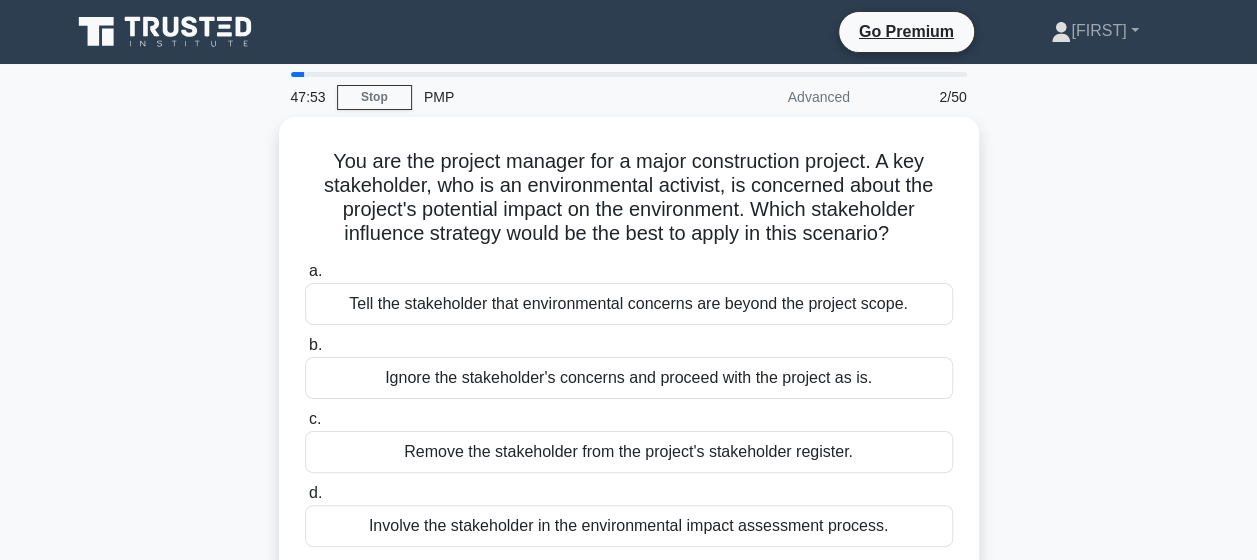 scroll, scrollTop: 146, scrollLeft: 0, axis: vertical 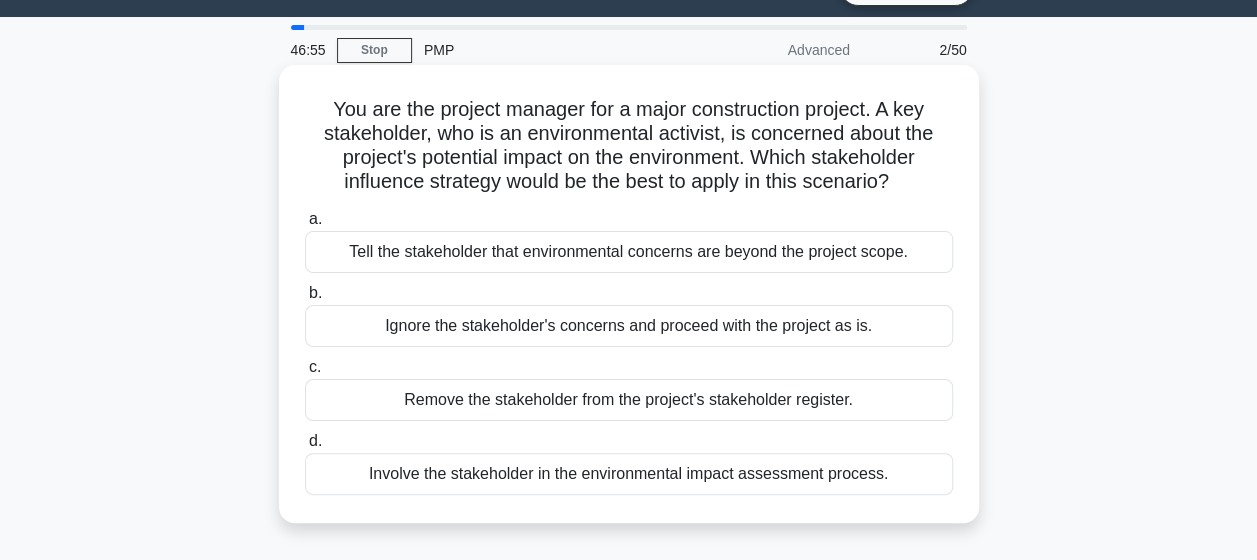 click on "Tell the stakeholder that environmental concerns are beyond the project scope." at bounding box center (629, 252) 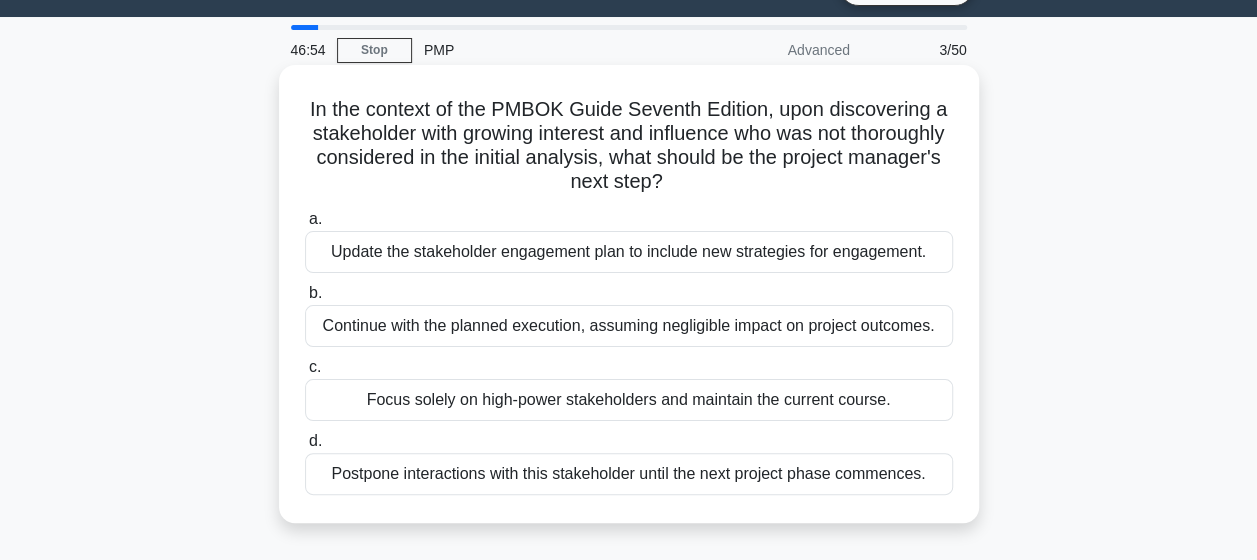 scroll, scrollTop: 0, scrollLeft: 0, axis: both 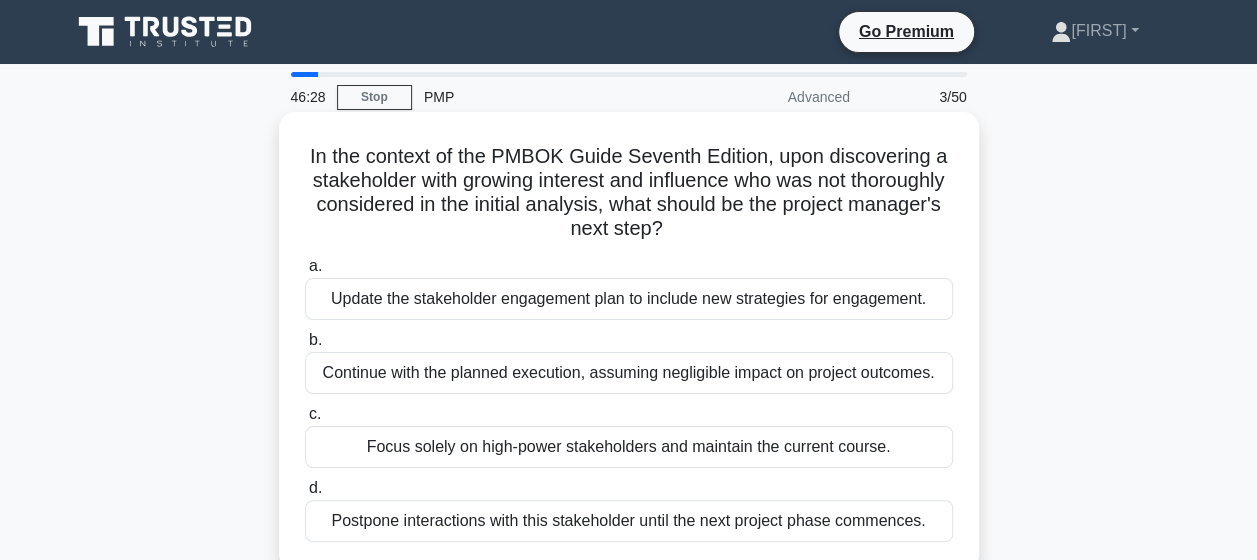 click on "Update the stakeholder engagement plan to include new strategies for engagement." at bounding box center (629, 299) 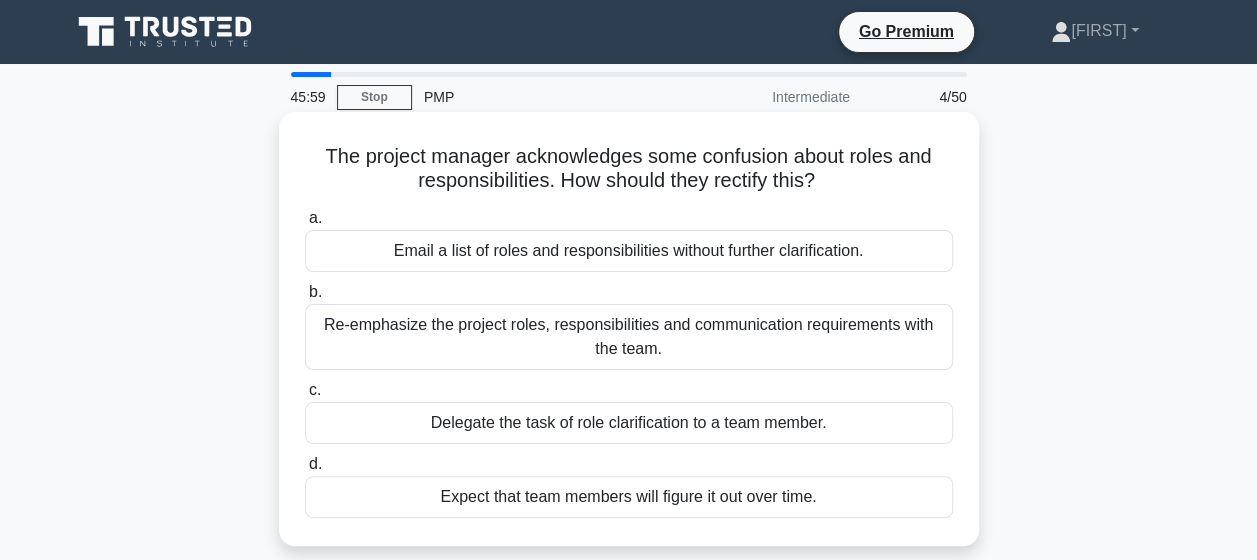 click on "Re-emphasize the project roles, responsibilities and communication requirements with the team." at bounding box center [629, 337] 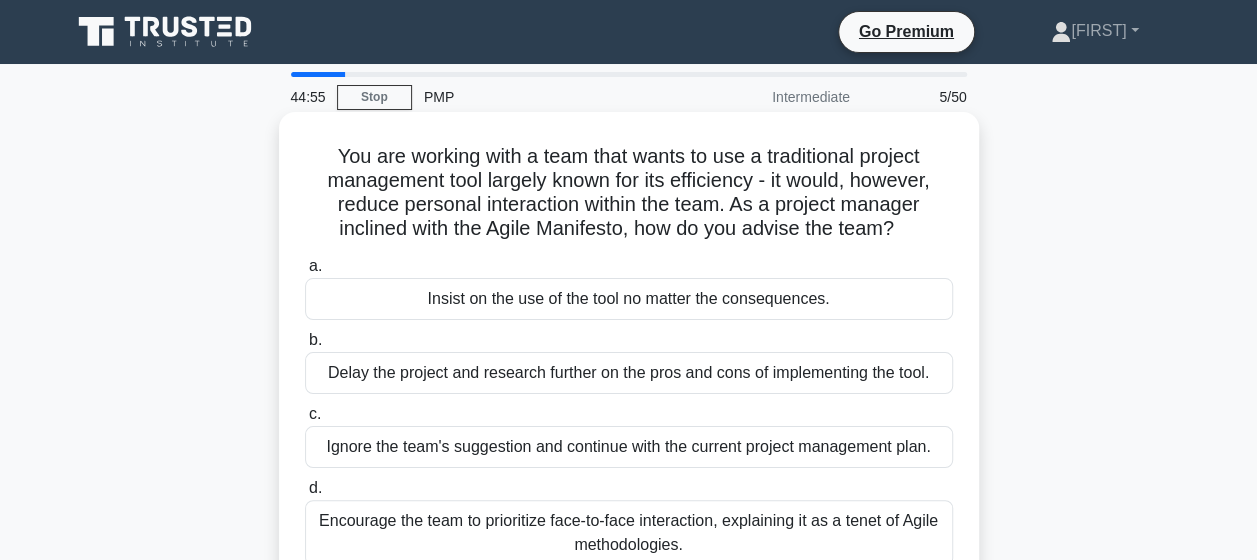 click on "Encourage the team to prioritize face-to-face interaction, explaining it as a tenet of Agile methodologies." at bounding box center (629, 533) 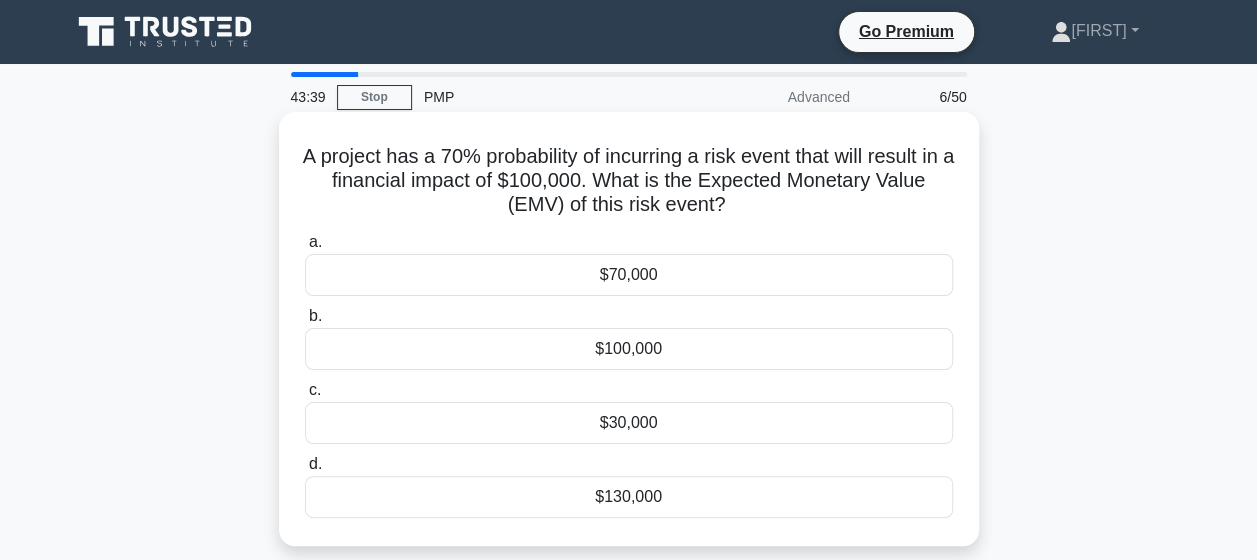 click on "$70,000" at bounding box center [629, 275] 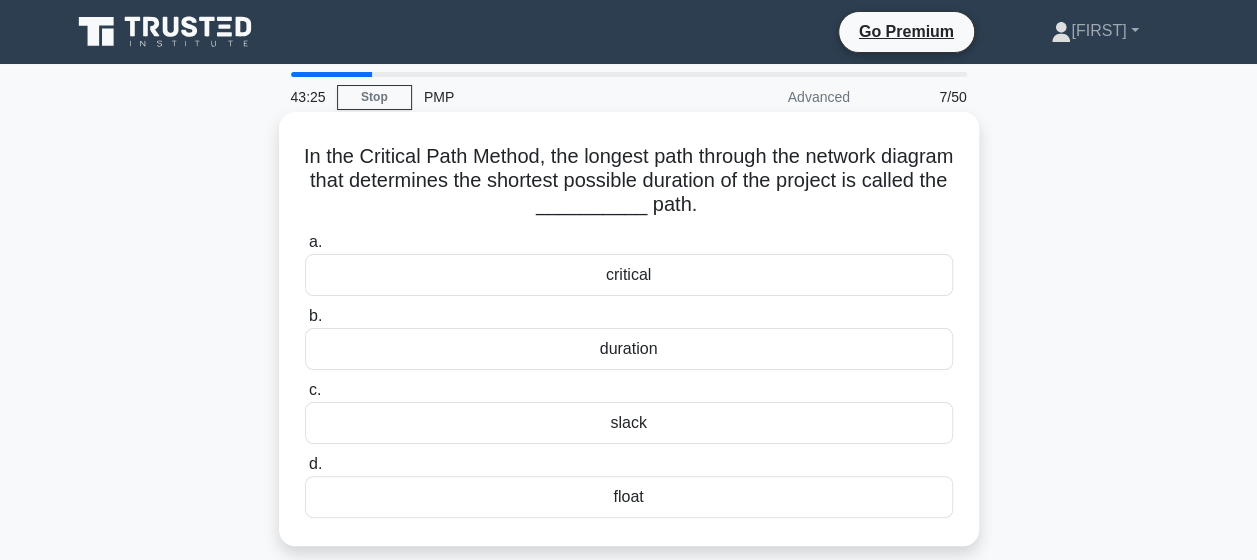click on "critical" at bounding box center (629, 275) 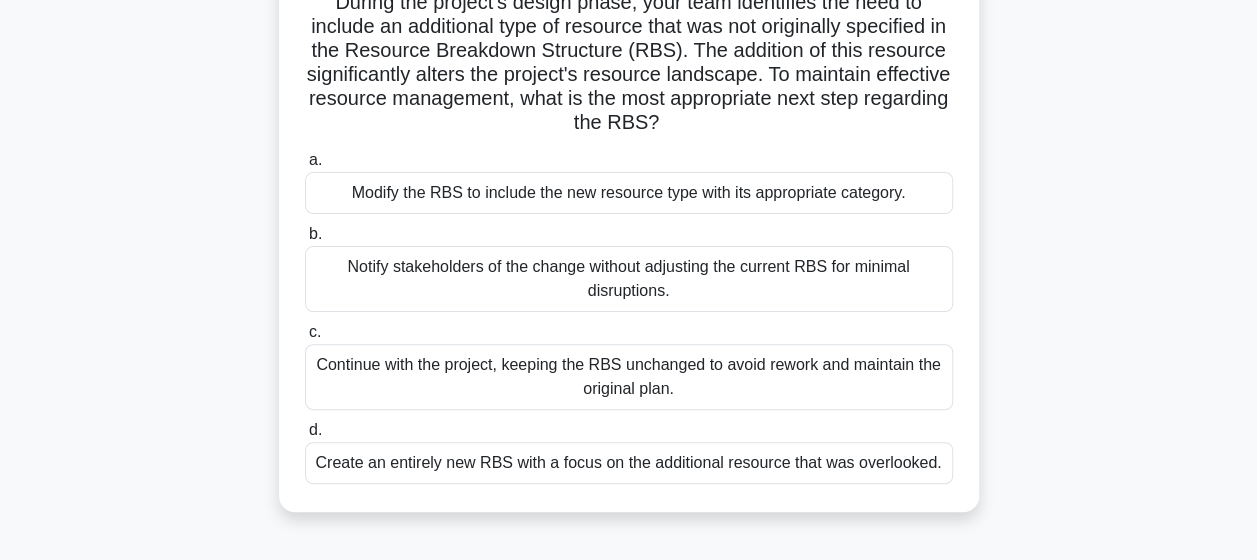 scroll, scrollTop: 160, scrollLeft: 0, axis: vertical 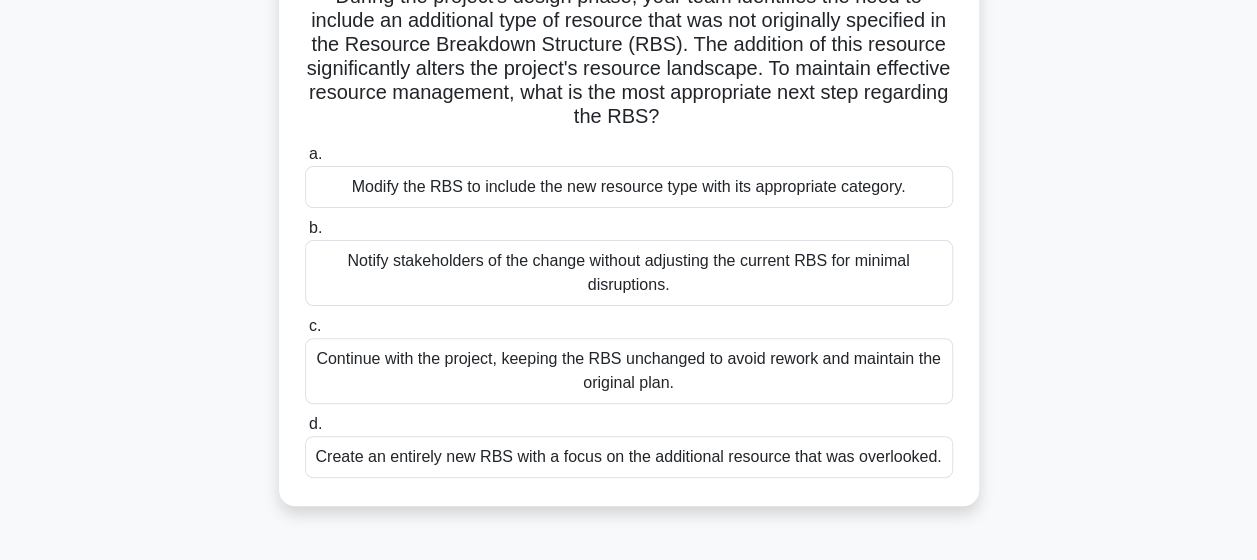 click on "Modify the RBS to include the new resource type with its appropriate category." at bounding box center (629, 187) 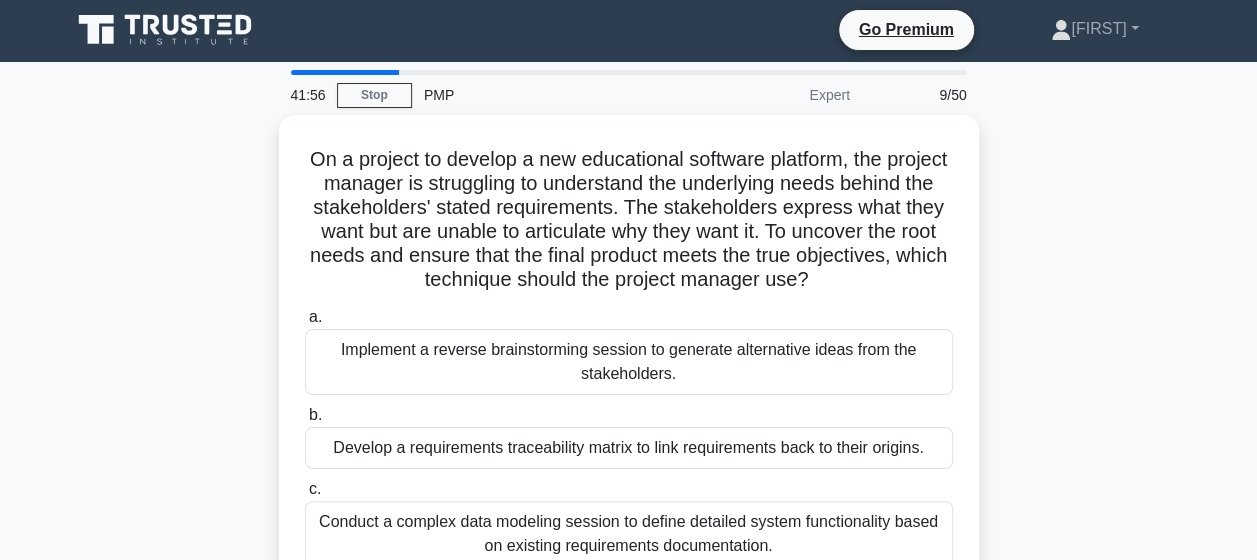 scroll, scrollTop: 0, scrollLeft: 0, axis: both 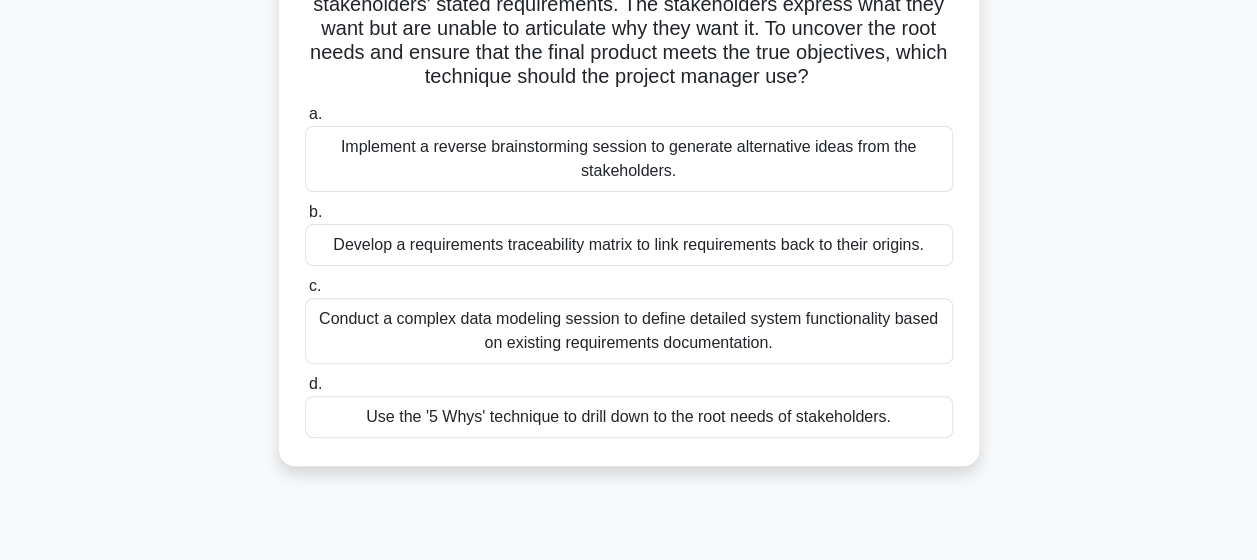 click on "Use the '5 Whys' technique to drill down to the root needs of stakeholders." at bounding box center [629, 417] 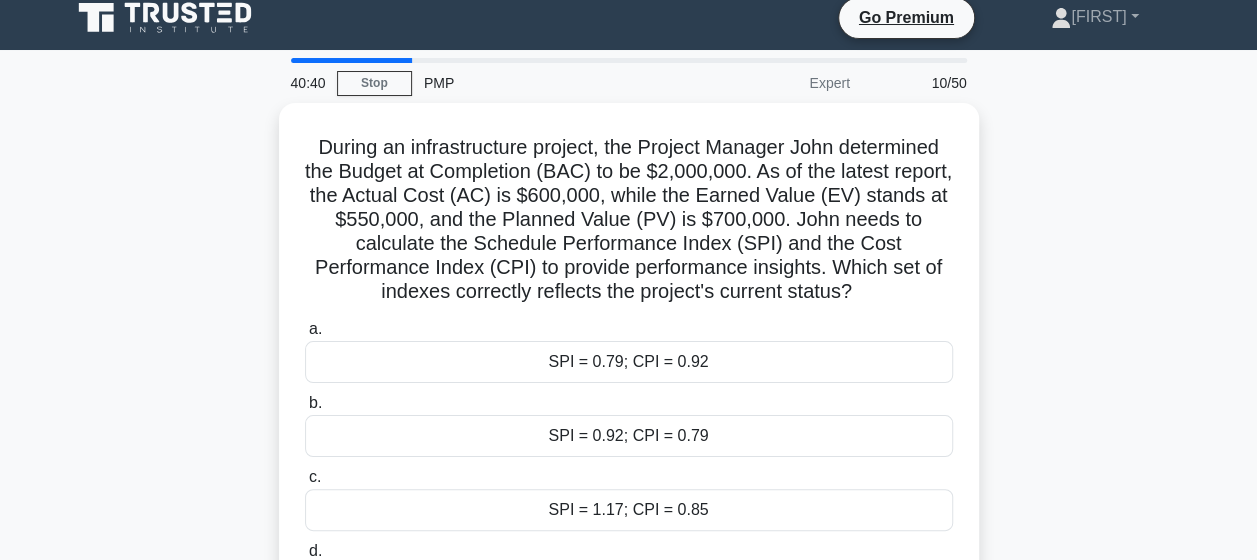scroll, scrollTop: 0, scrollLeft: 0, axis: both 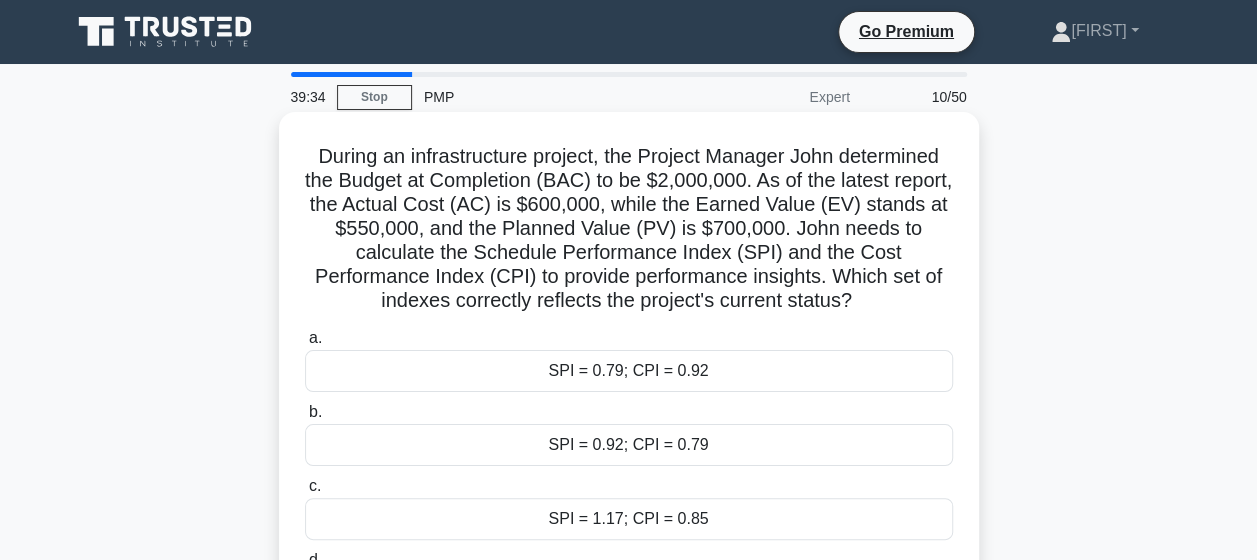 click on "SPI = 0.79; CPI = 0.92" at bounding box center [629, 371] 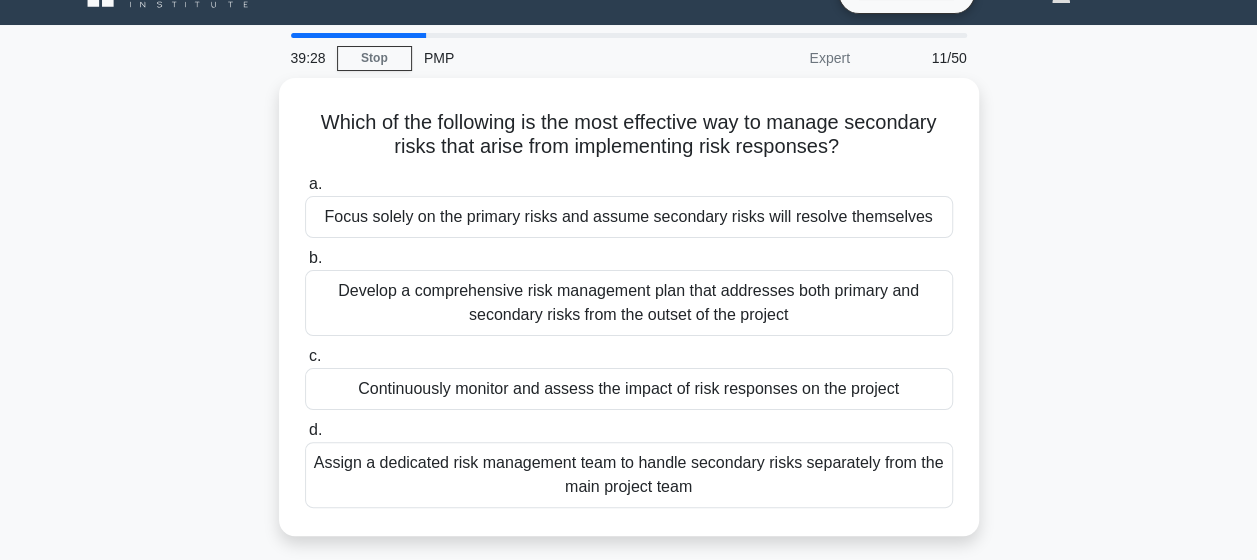 scroll, scrollTop: 49, scrollLeft: 0, axis: vertical 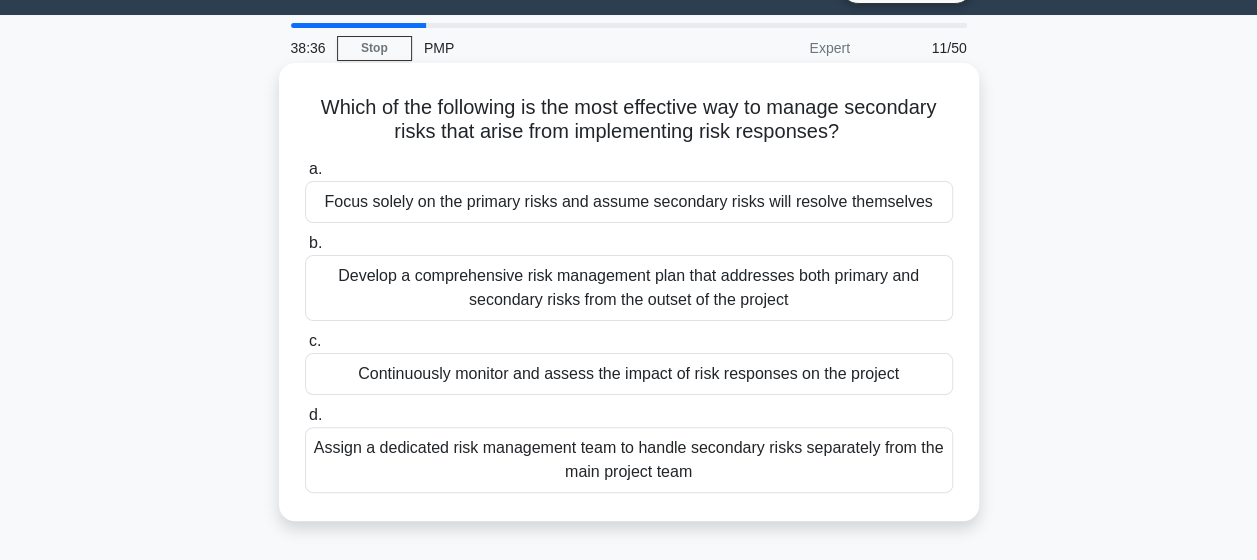 click on "Continuously monitor and assess the impact of risk responses on the project" at bounding box center [629, 374] 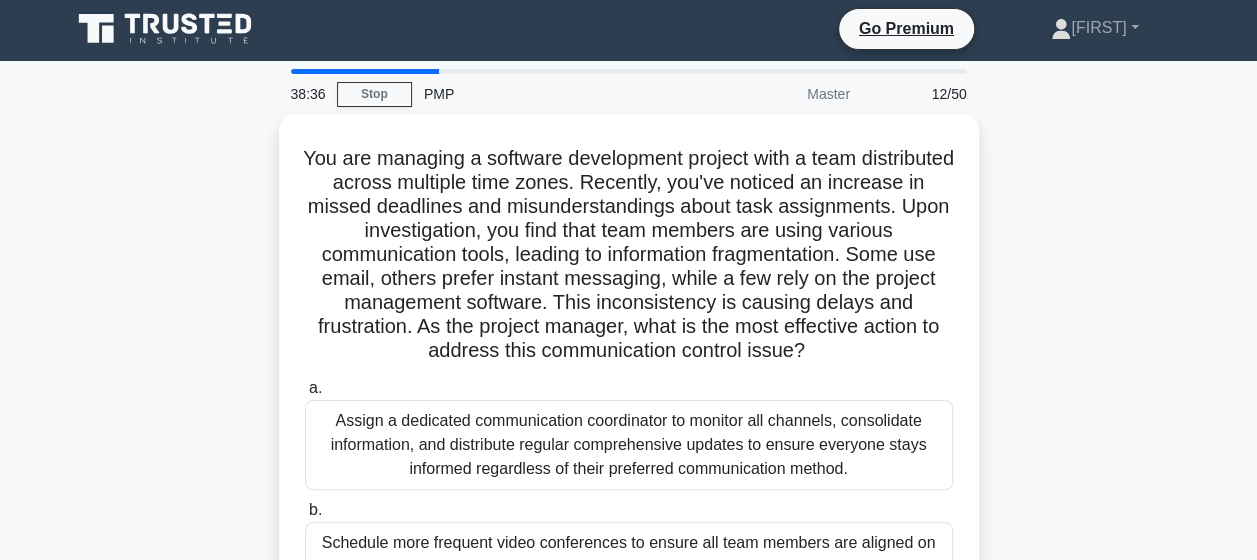 scroll, scrollTop: 0, scrollLeft: 0, axis: both 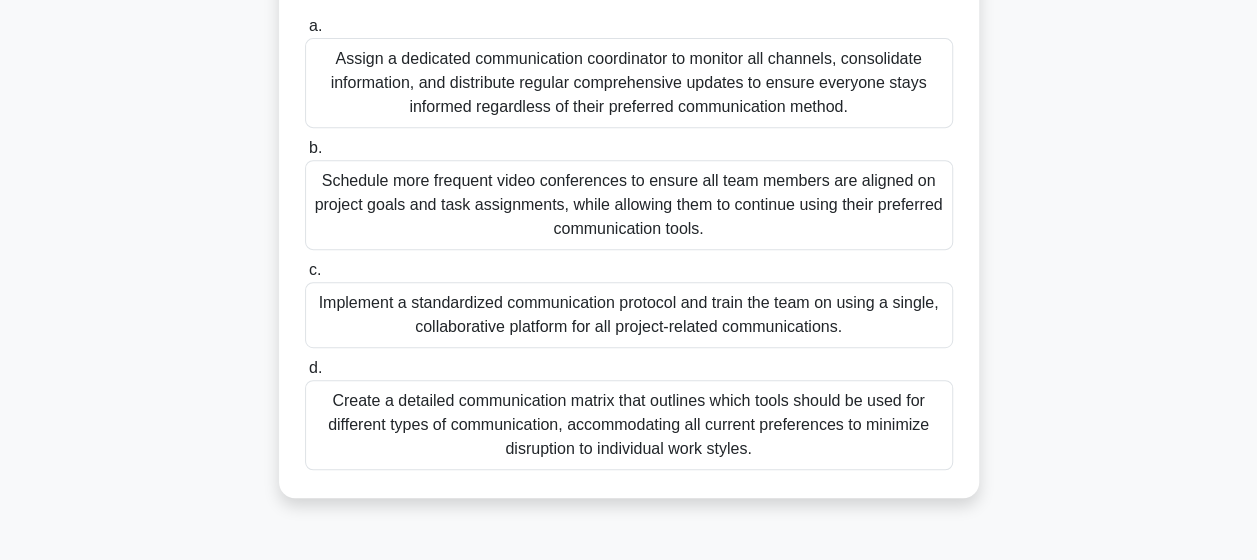 click on "Create a detailed communication matrix that outlines which tools should be used for different types of communication, accommodating all current preferences to minimize disruption to individual work styles." at bounding box center (629, 425) 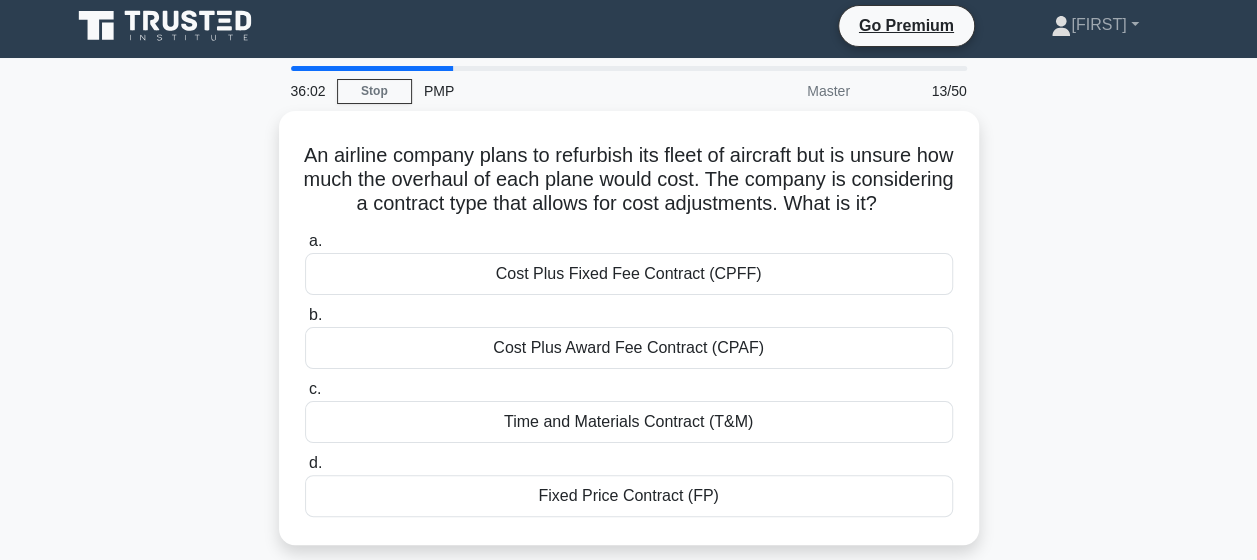 scroll, scrollTop: 0, scrollLeft: 0, axis: both 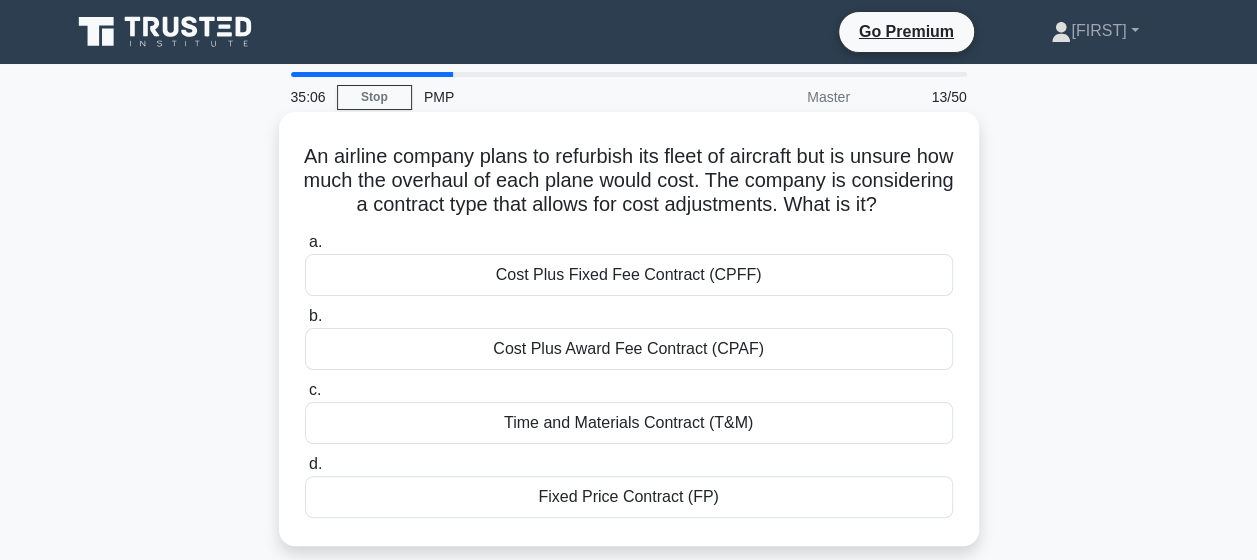 click on "Cost Plus Fixed Fee Contract (CPFF)" at bounding box center [629, 275] 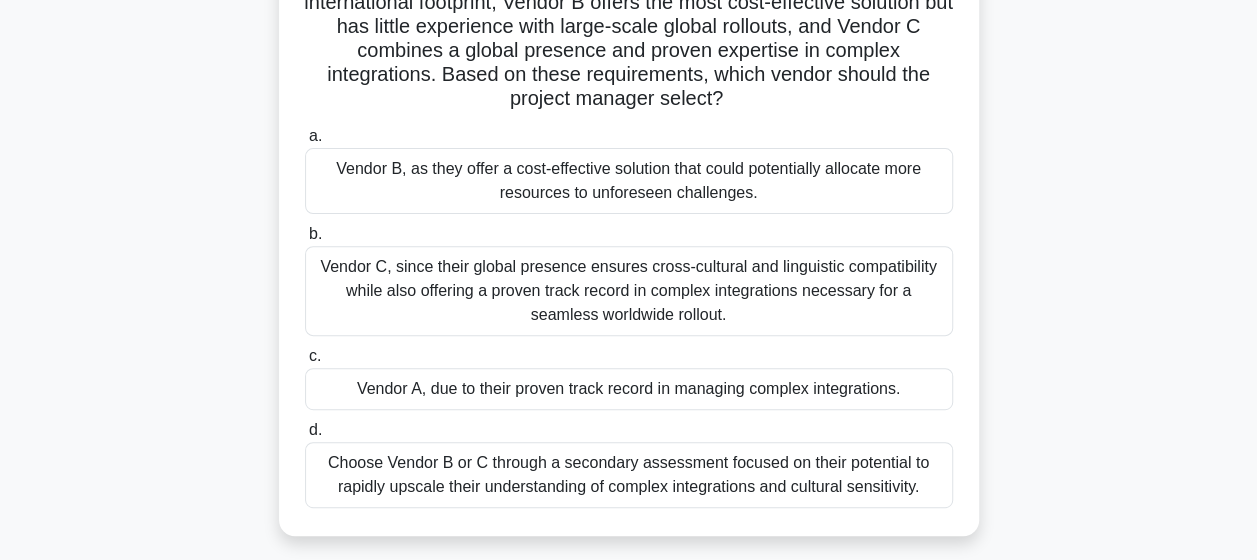 scroll, scrollTop: 258, scrollLeft: 0, axis: vertical 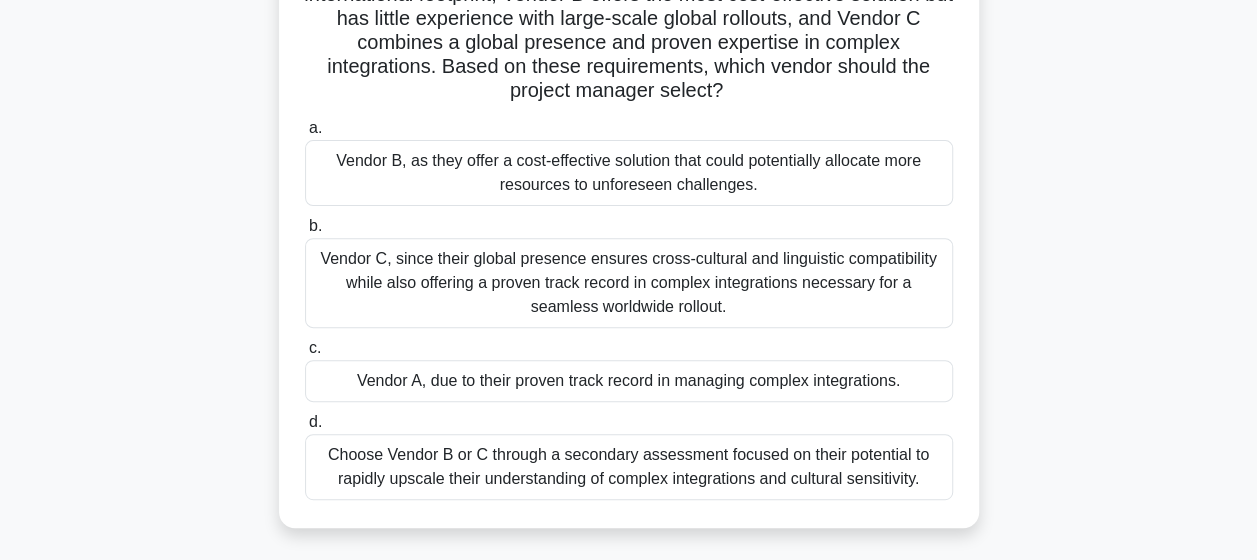 click on "Vendor C, since their global presence ensures cross-cultural and linguistic compatibility while also offering a proven track record in complex integrations necessary for a seamless worldwide rollout." at bounding box center (629, 283) 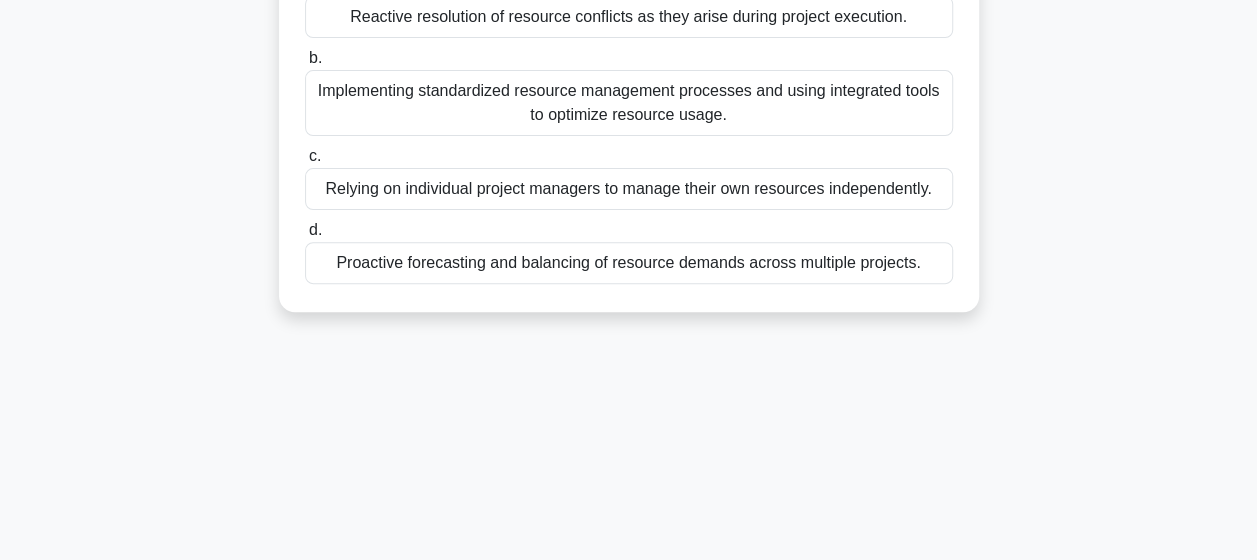 click on "Proactive forecasting and balancing of resource demands across multiple projects." at bounding box center [629, 263] 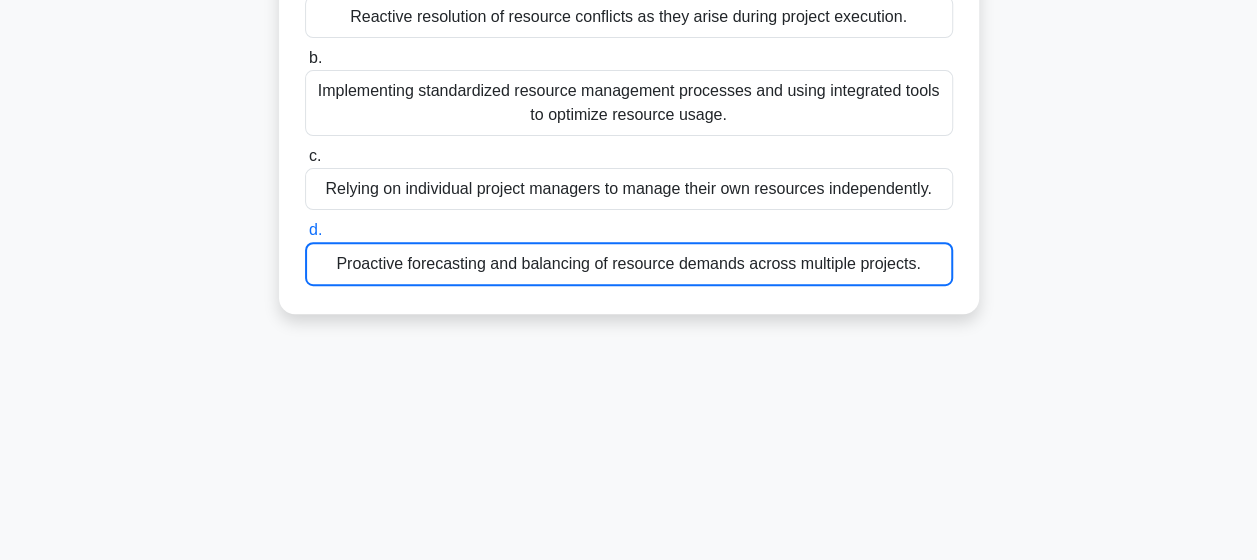 click on "d.
Proactive forecasting and balancing of resource demands across multiple projects." at bounding box center [629, 252] 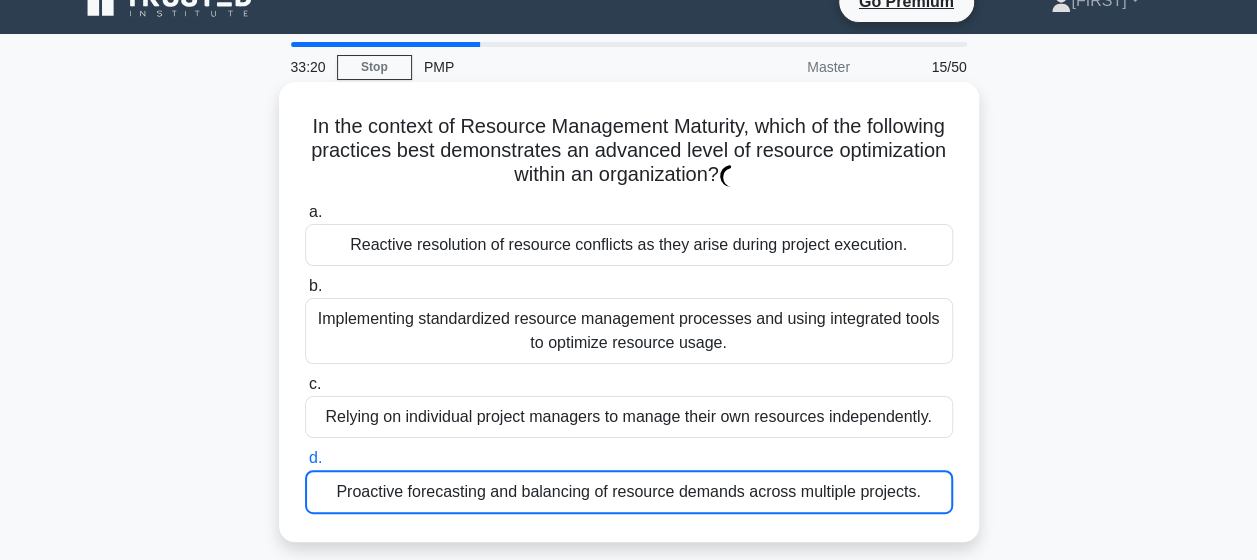 scroll, scrollTop: 0, scrollLeft: 0, axis: both 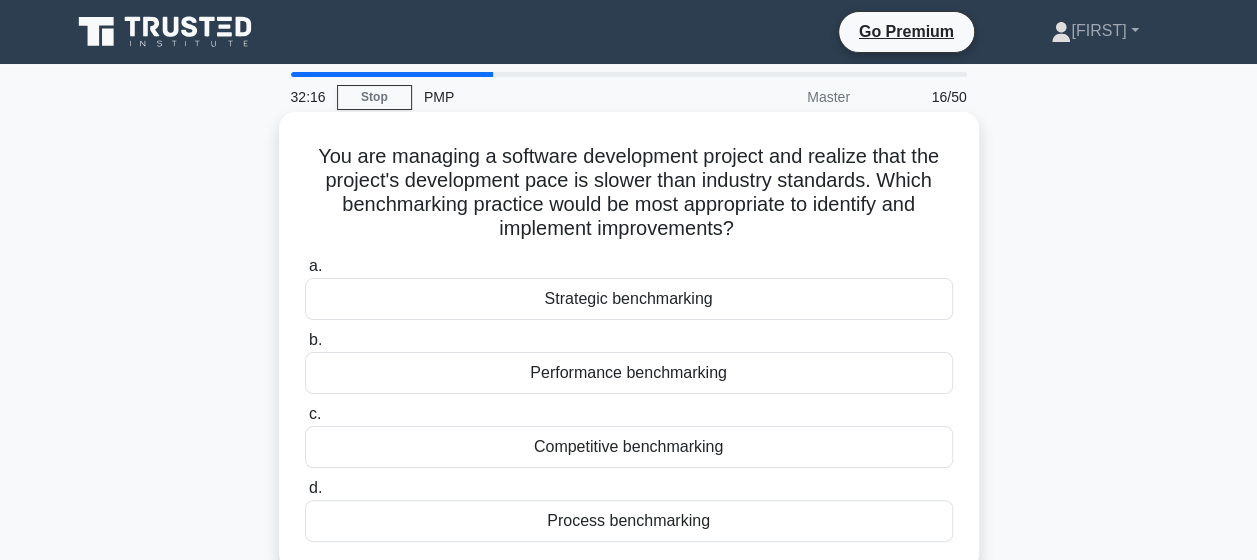 click on "Process benchmarking" at bounding box center (629, 521) 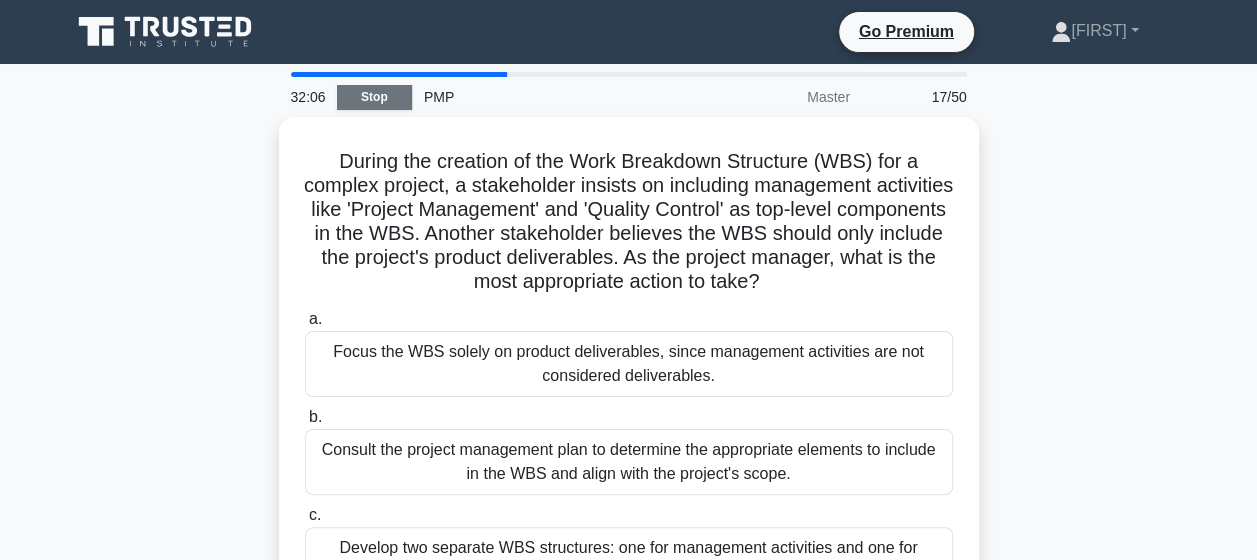 click on "Stop" at bounding box center (374, 97) 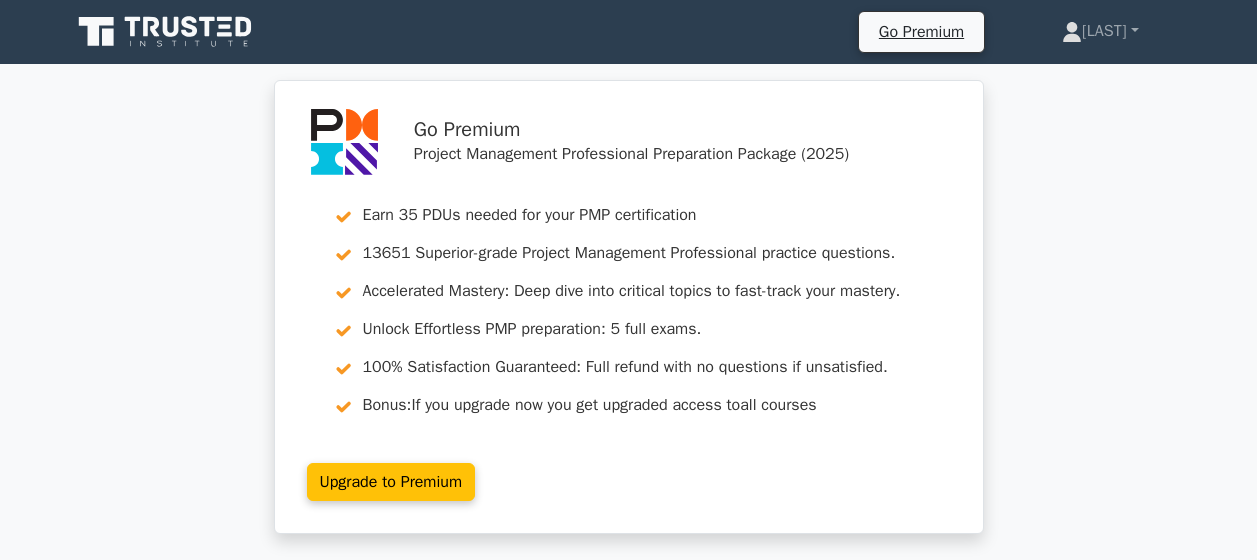 scroll, scrollTop: 0, scrollLeft: 0, axis: both 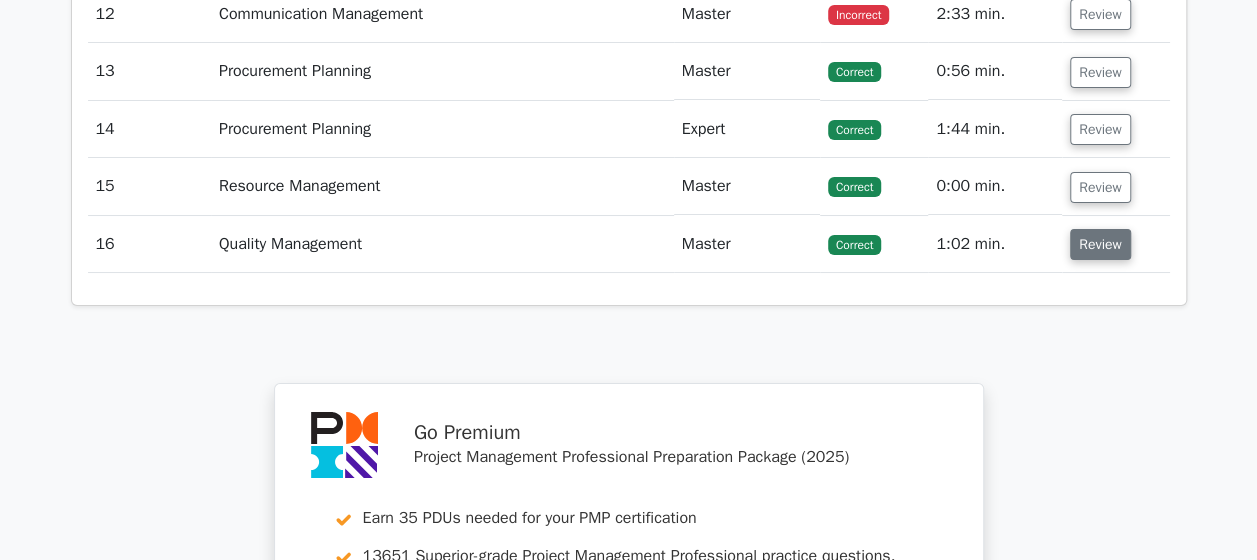 click on "Review" at bounding box center [1100, 244] 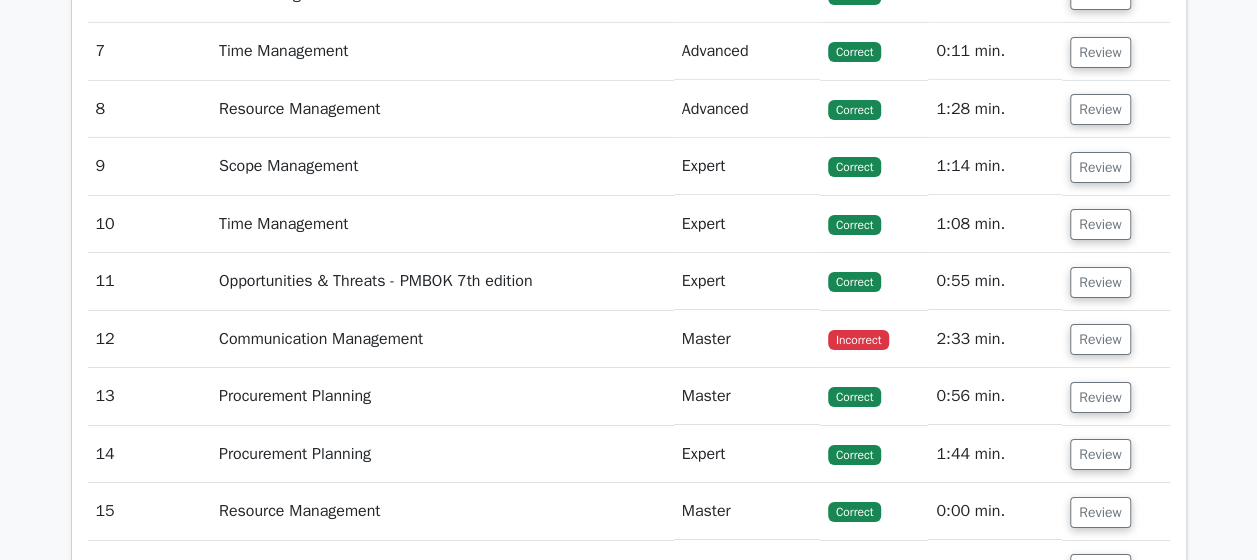 scroll, scrollTop: 3371, scrollLeft: 0, axis: vertical 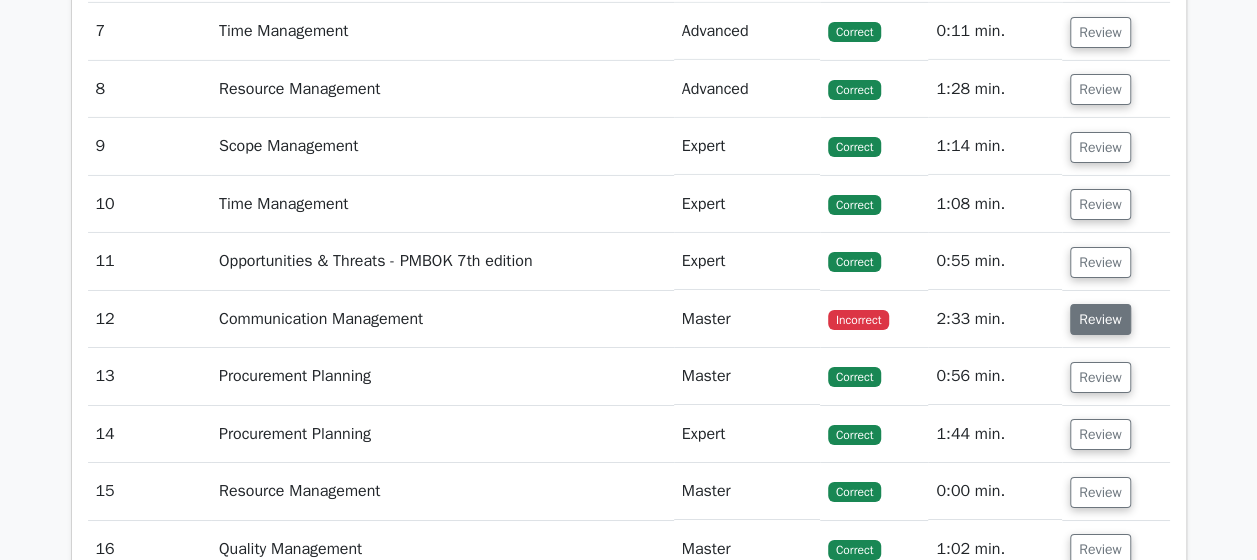 click on "Review" at bounding box center (1100, 319) 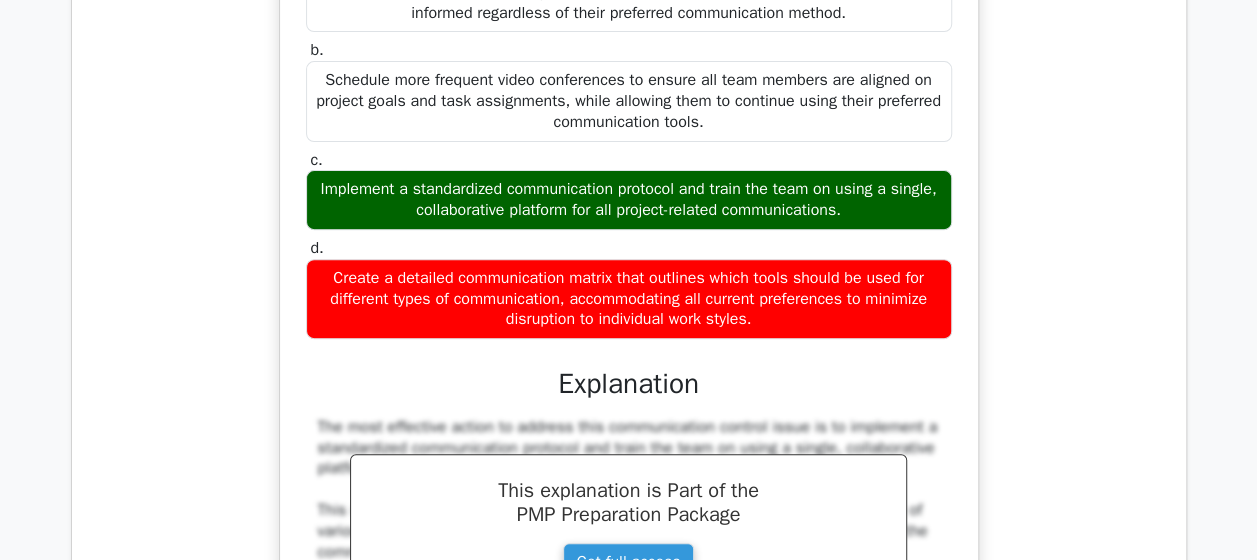 scroll, scrollTop: 4063, scrollLeft: 0, axis: vertical 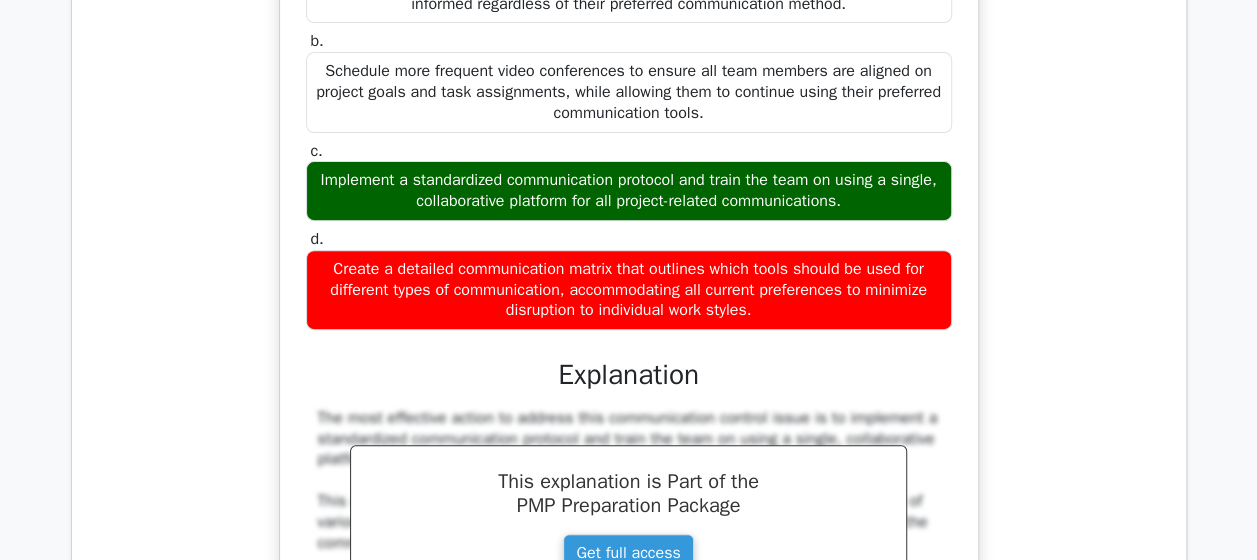 type 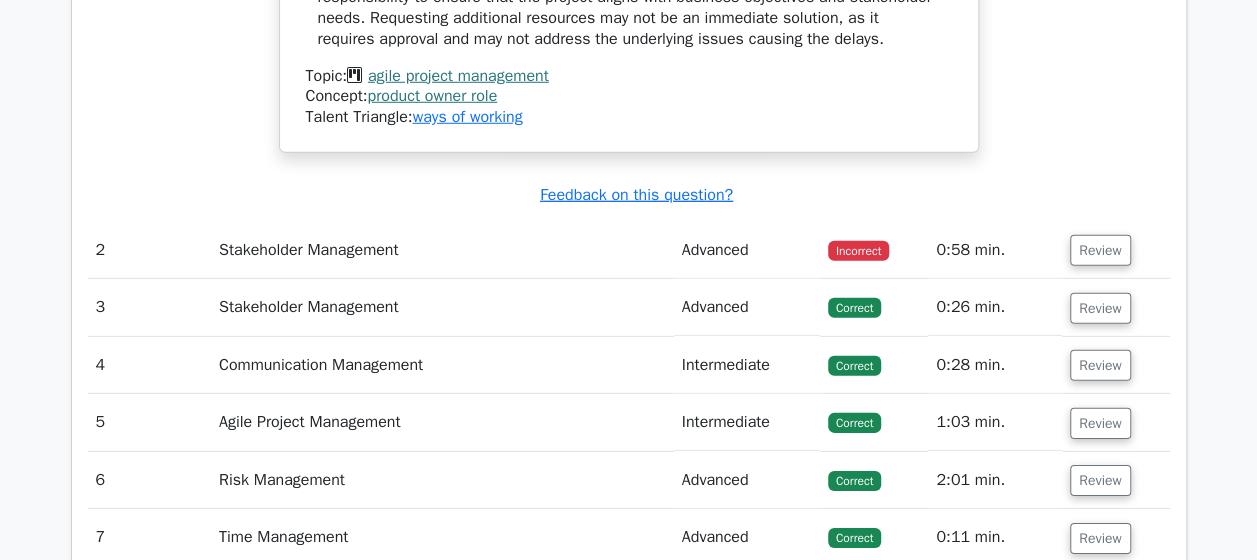 scroll, scrollTop: 2863, scrollLeft: 0, axis: vertical 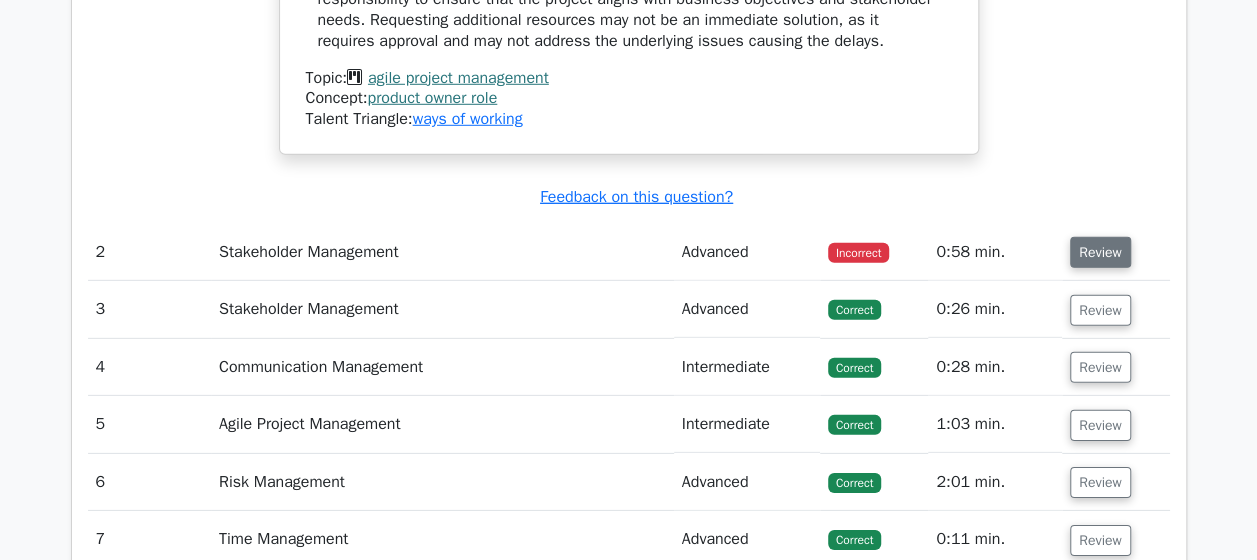 click on "Review" at bounding box center [1100, 252] 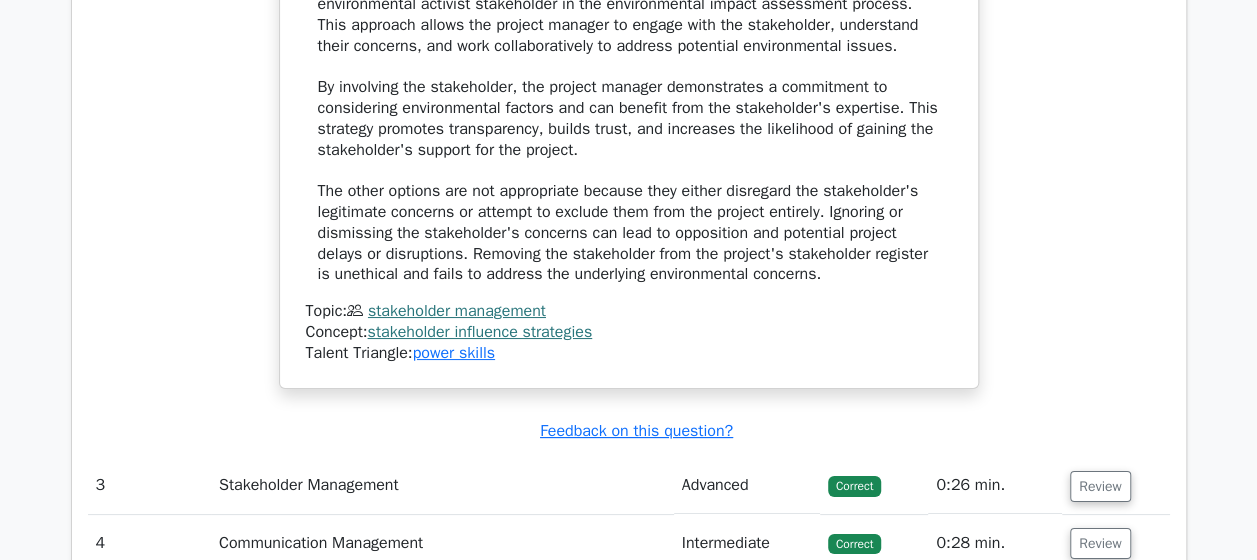 scroll, scrollTop: 3646, scrollLeft: 0, axis: vertical 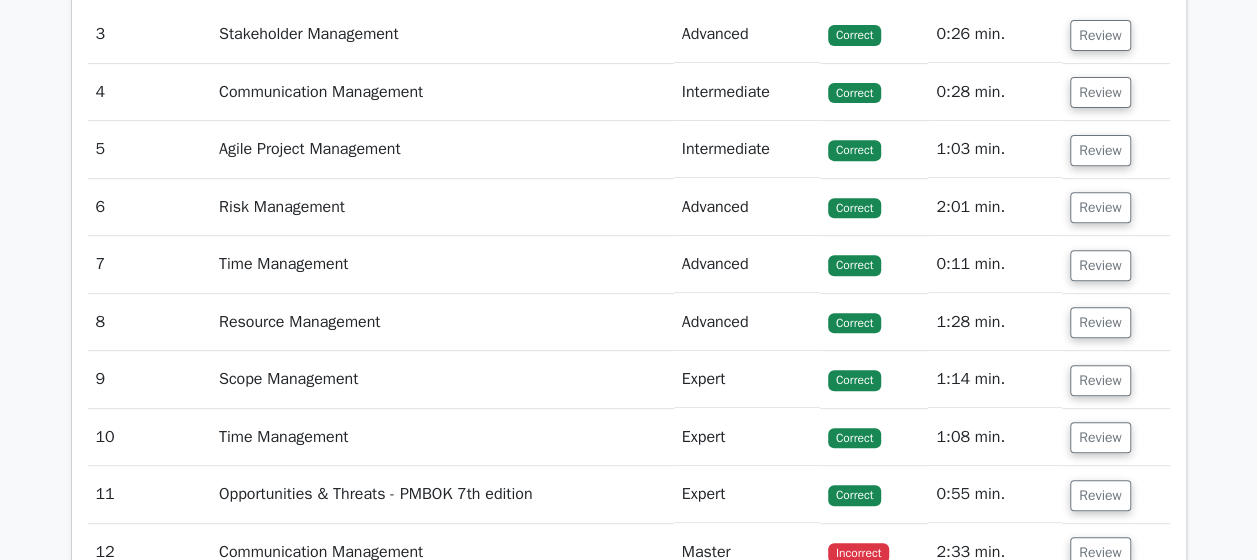 click on "Risk Management" at bounding box center [442, 207] 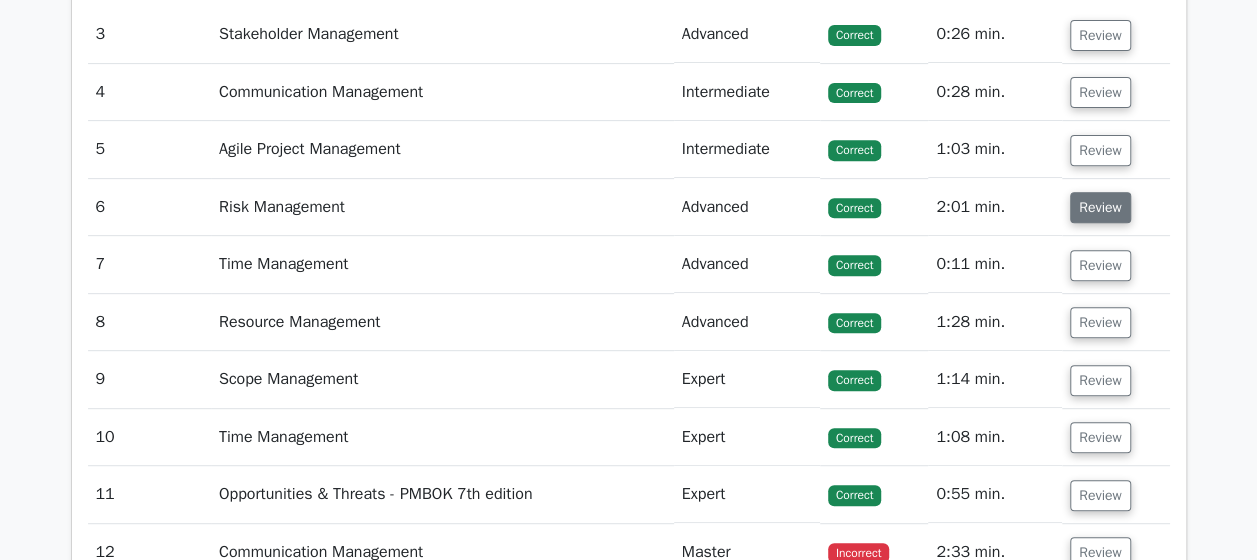 click on "Review" at bounding box center [1100, 207] 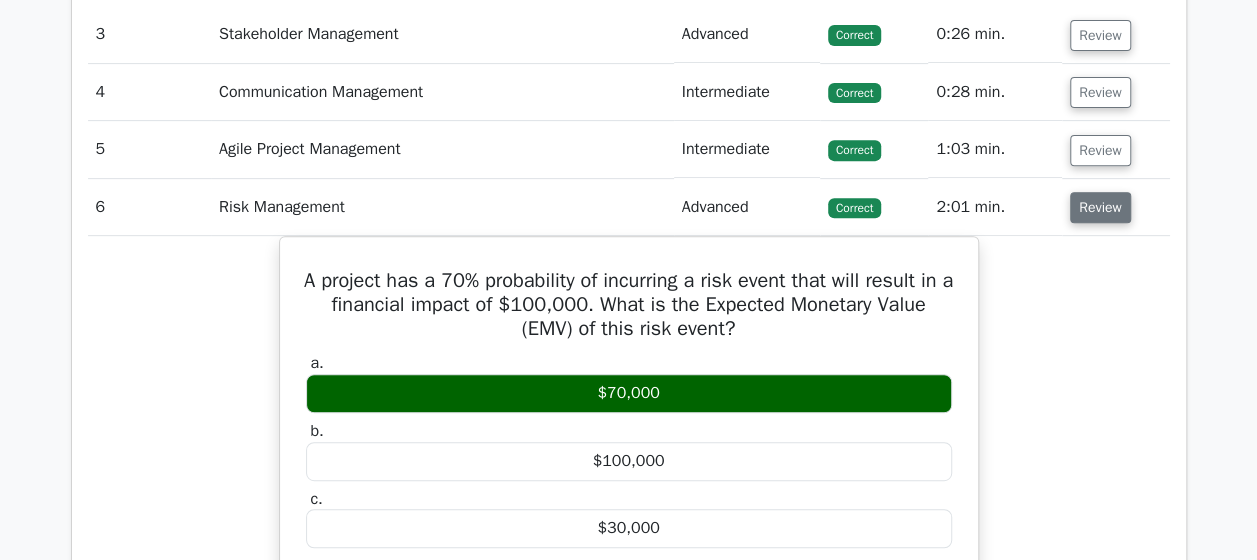 click on "Review" at bounding box center (1100, 207) 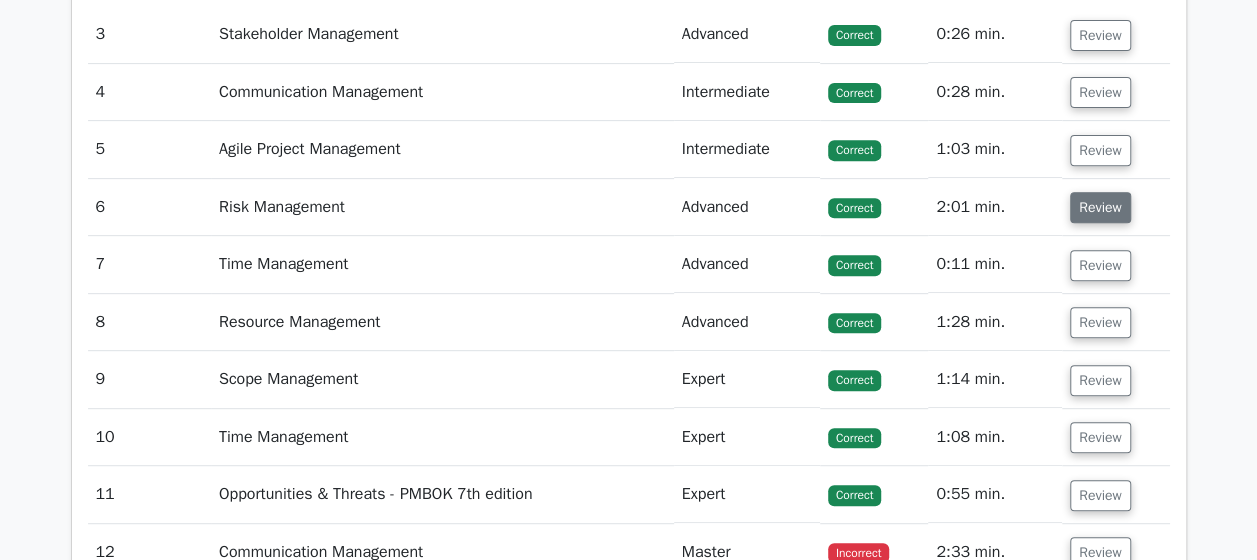 click on "Review" at bounding box center (1100, 207) 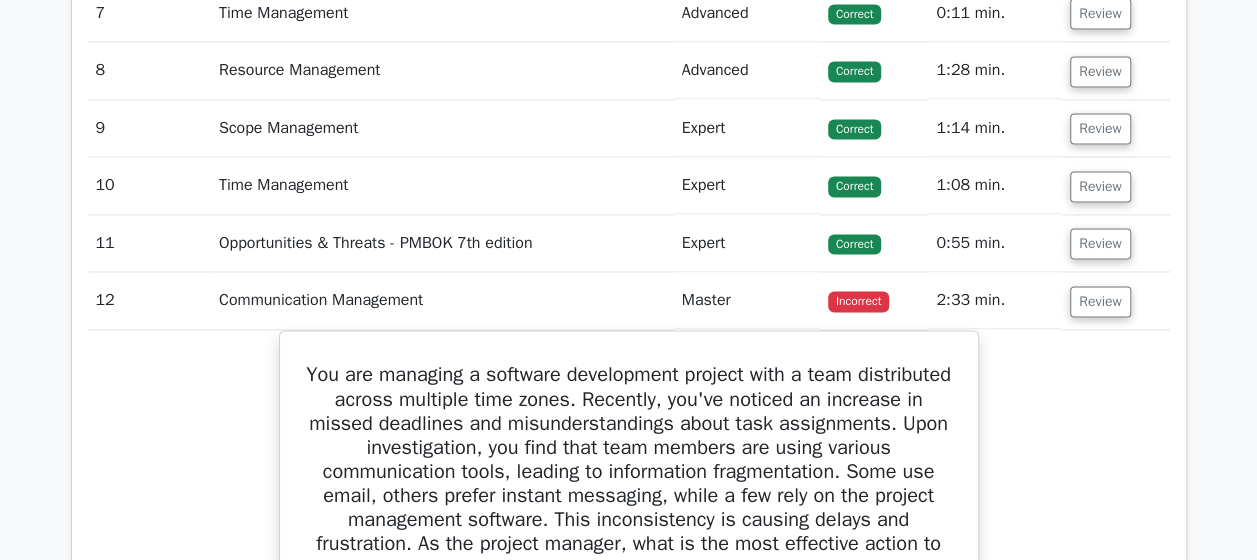 scroll, scrollTop: 5283, scrollLeft: 0, axis: vertical 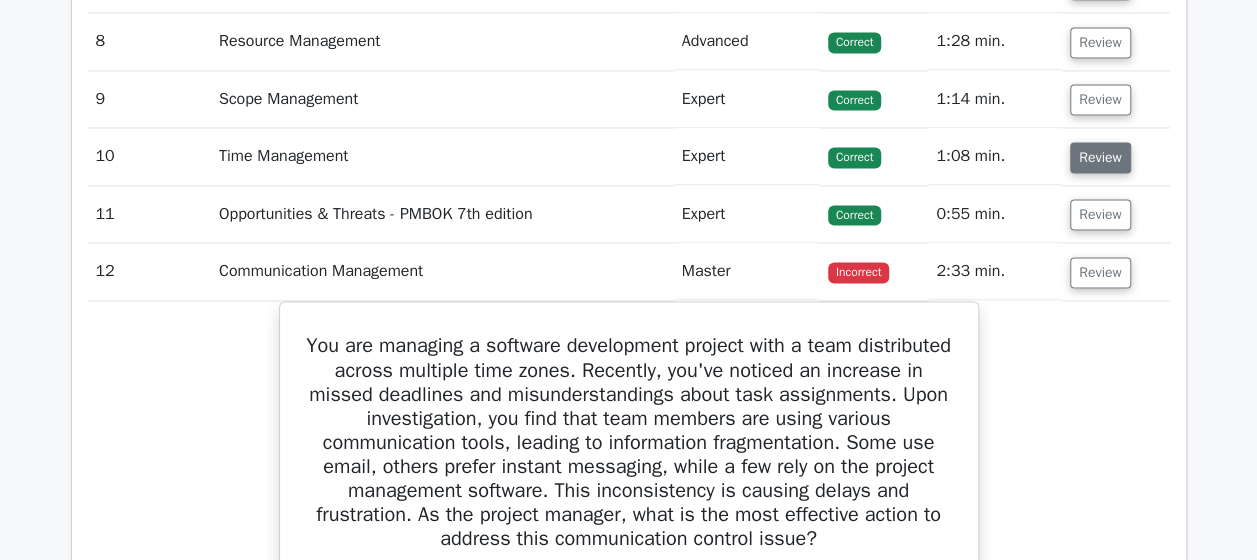 click on "Review" at bounding box center (1100, 157) 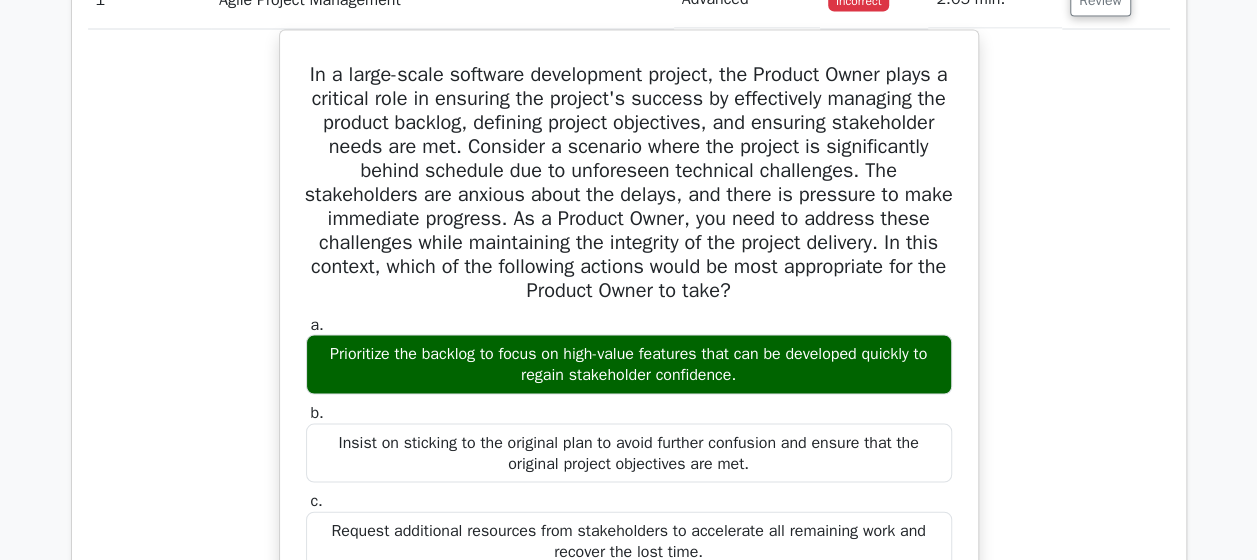 scroll, scrollTop: 1513, scrollLeft: 0, axis: vertical 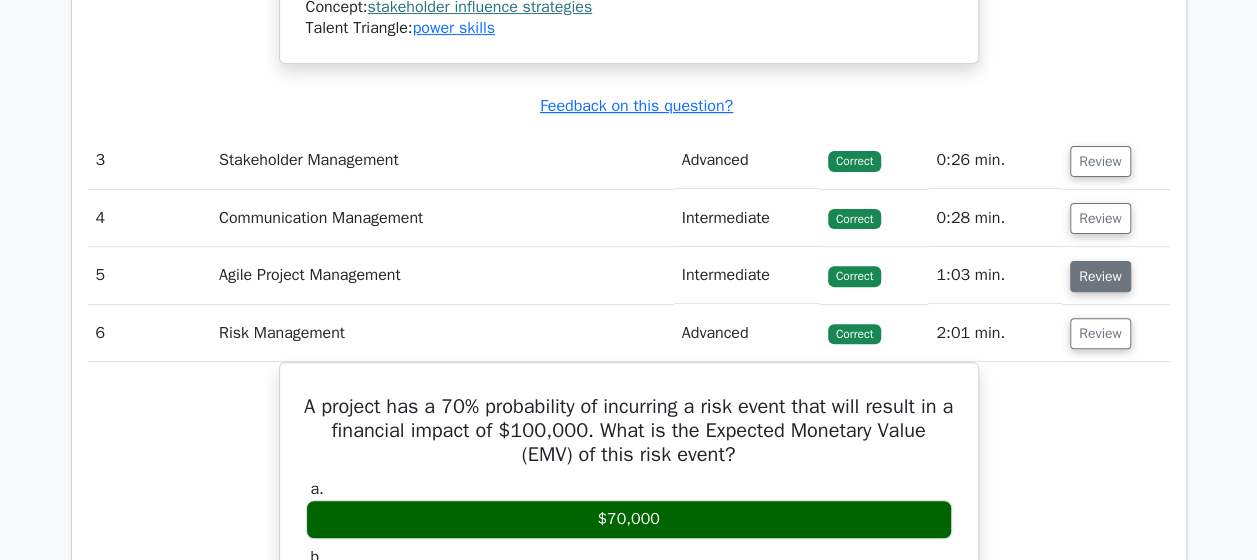 click on "Review" at bounding box center [1100, 276] 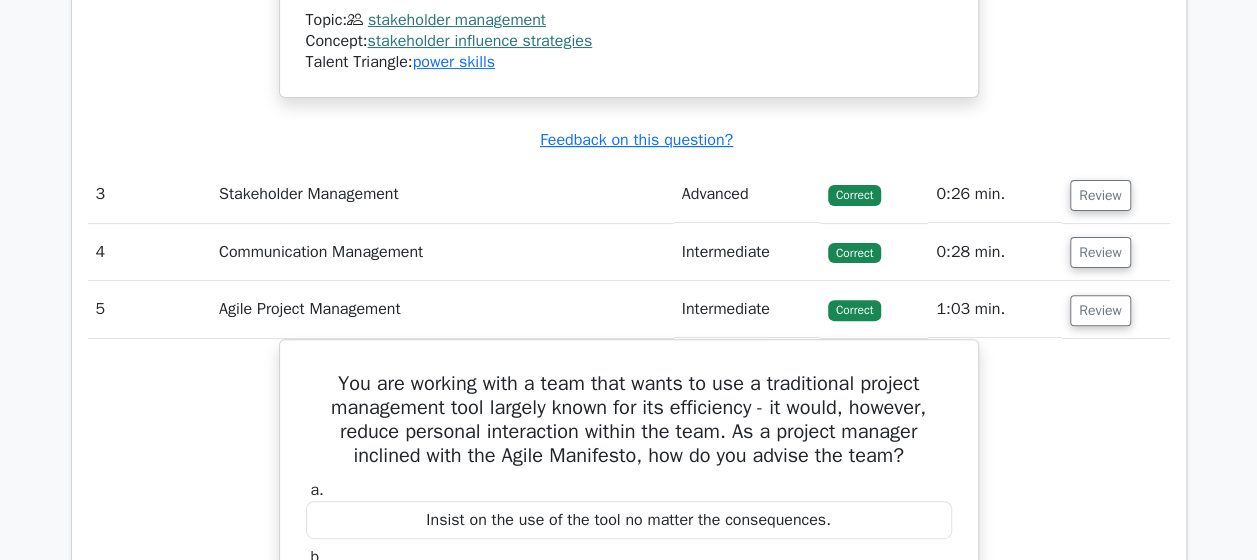 scroll, scrollTop: 3888, scrollLeft: 0, axis: vertical 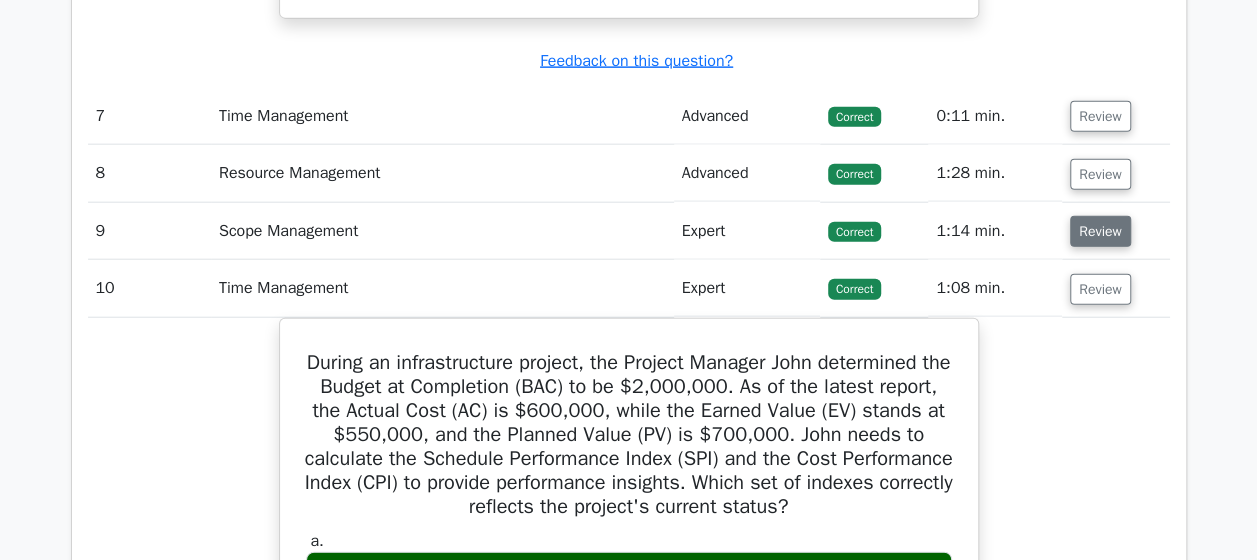 click on "Review" at bounding box center [1100, 231] 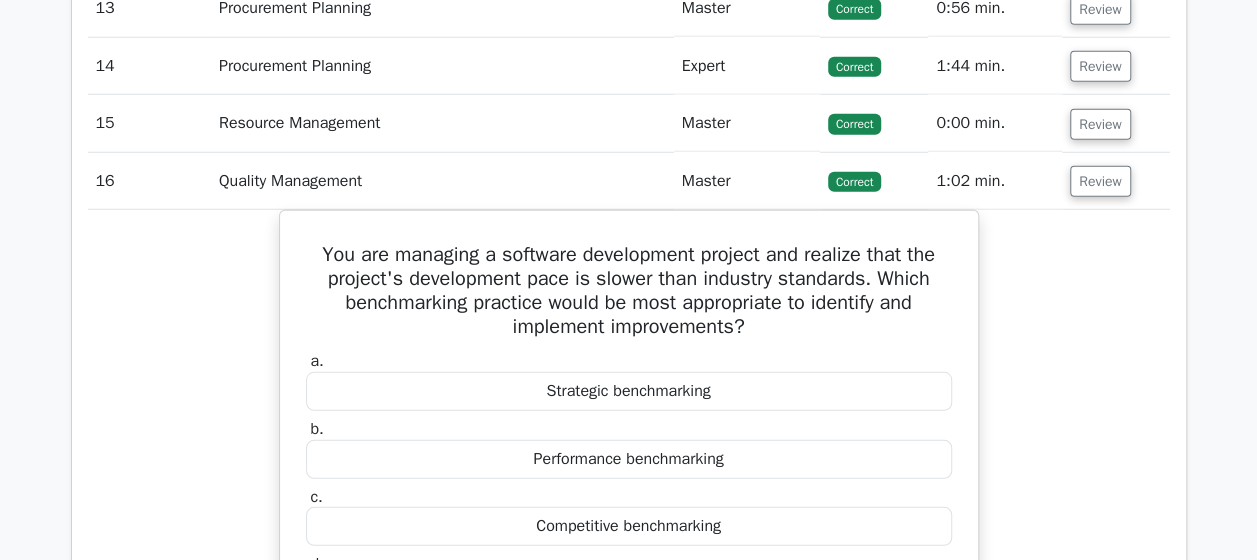 scroll, scrollTop: 10048, scrollLeft: 0, axis: vertical 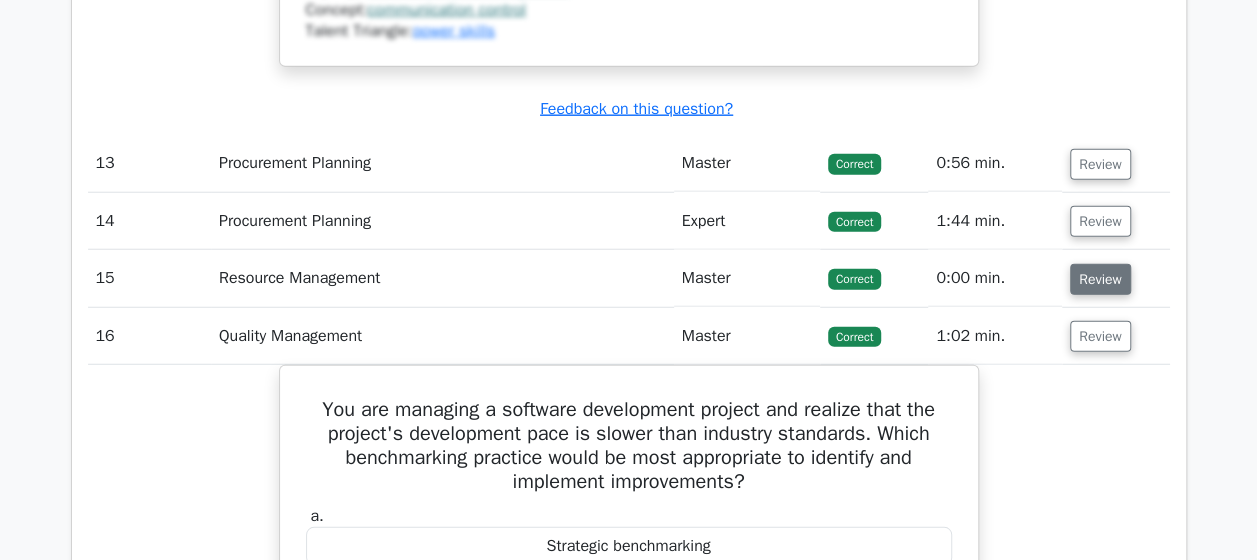 click on "Review" at bounding box center [1100, 279] 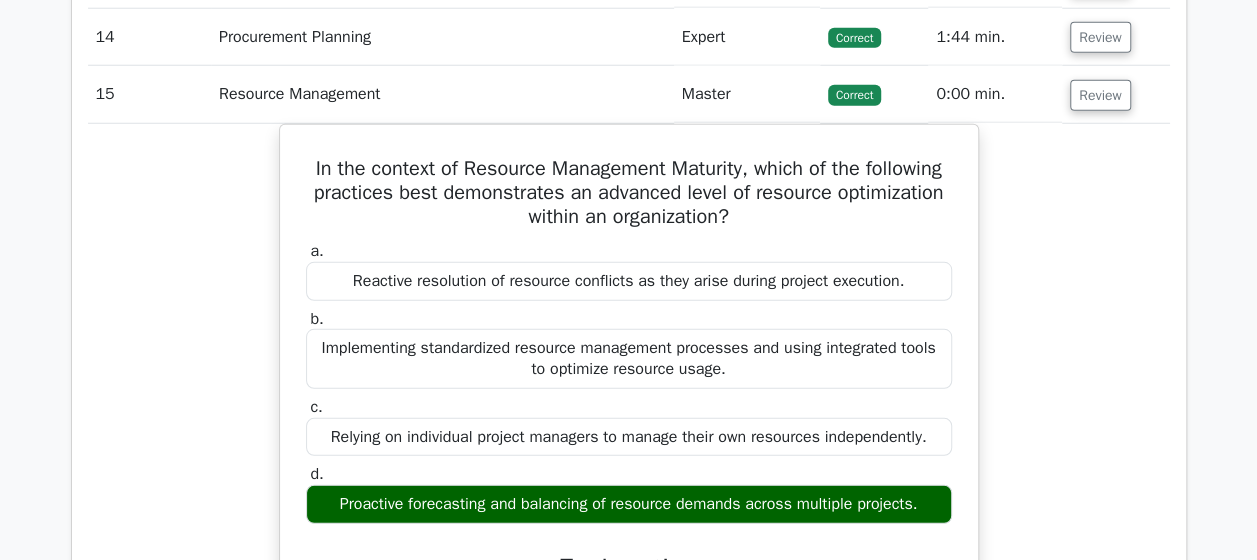 scroll, scrollTop: 10322, scrollLeft: 0, axis: vertical 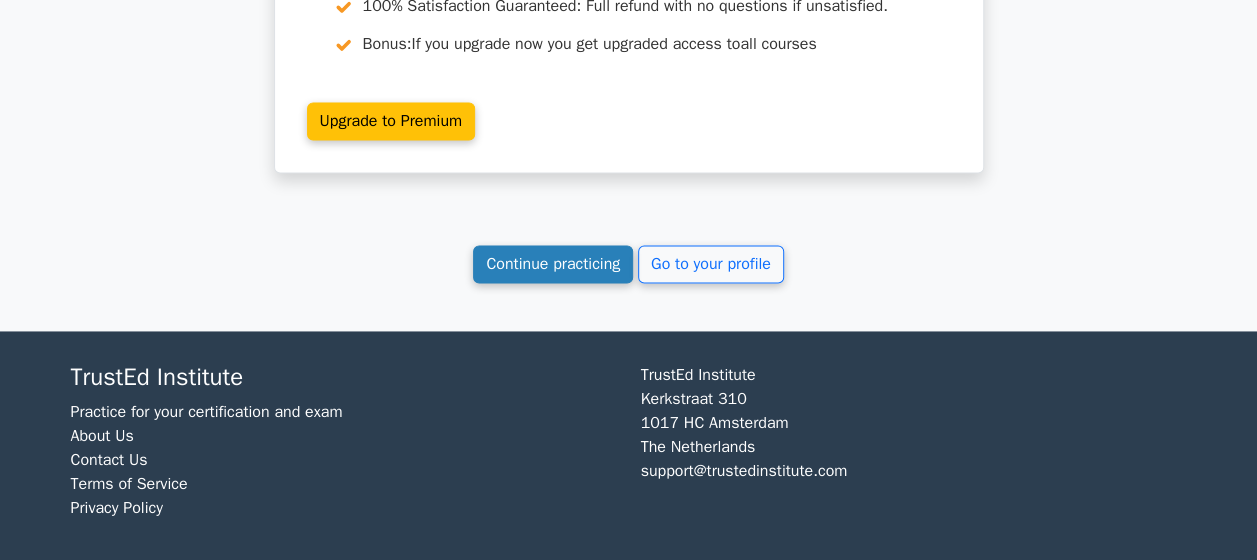 click on "Continue practicing" at bounding box center (553, 264) 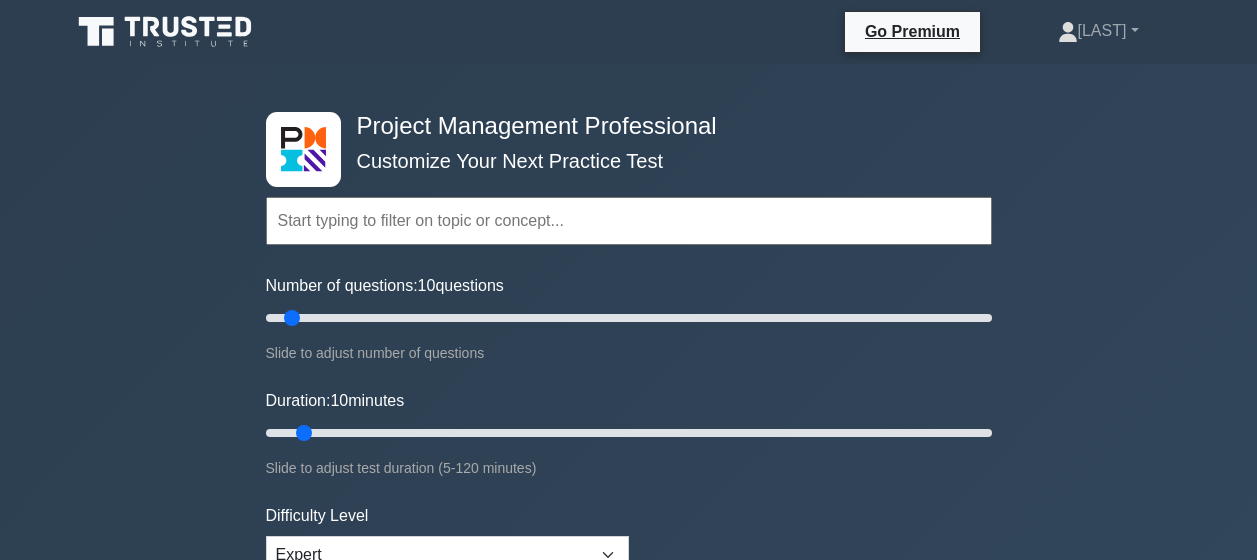 scroll, scrollTop: 0, scrollLeft: 0, axis: both 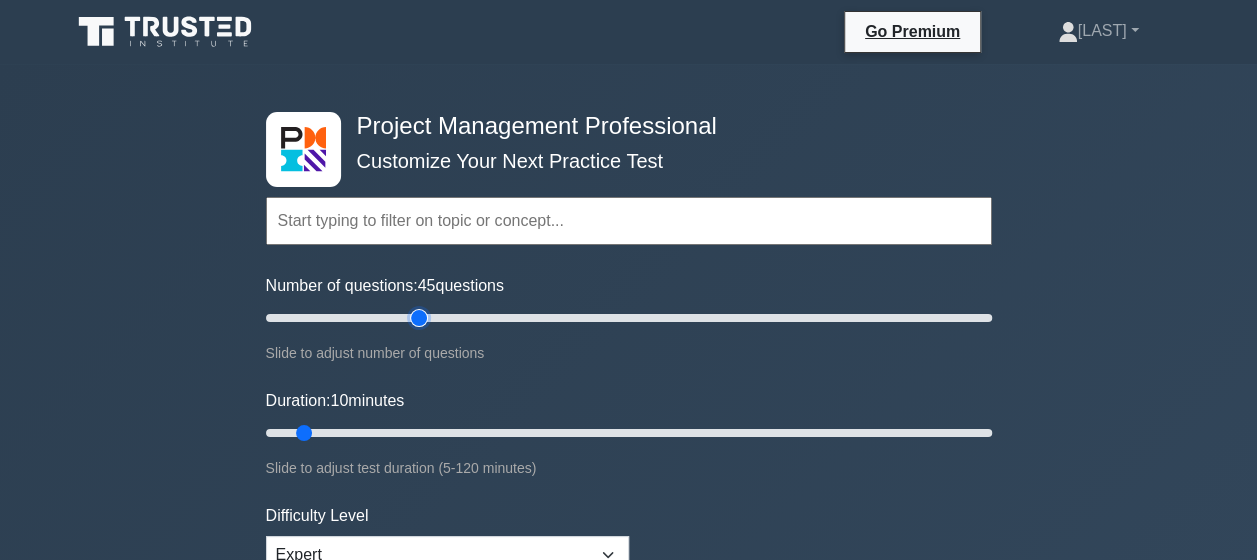 click on "Number of questions:  45  questions" at bounding box center (629, 318) 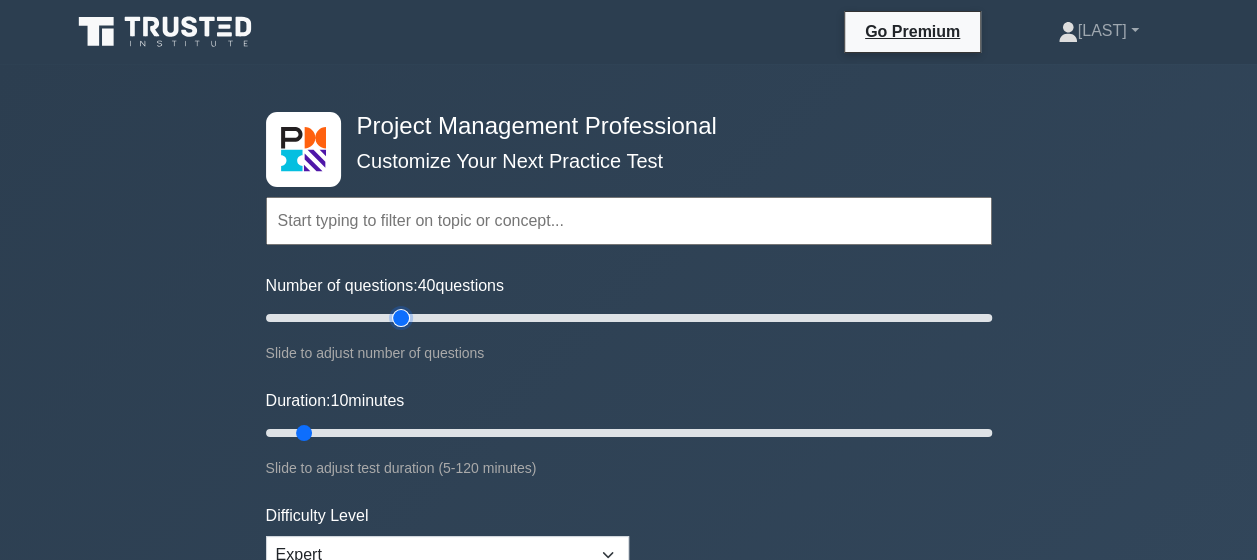 click on "Number of questions:  40  questions" at bounding box center [629, 318] 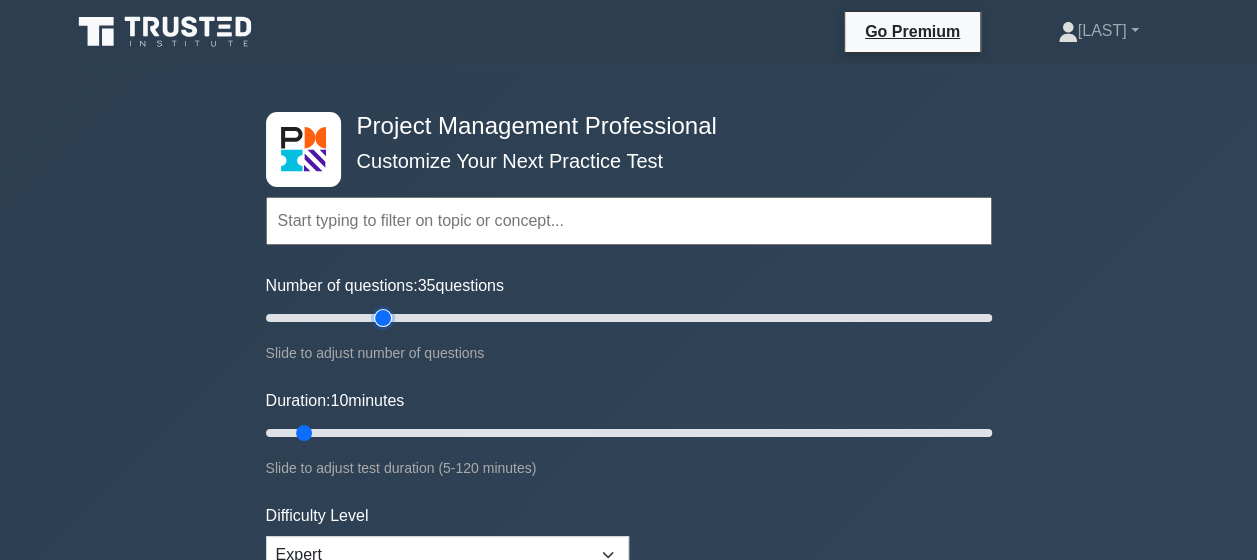 click on "Number of questions:  35  questions" at bounding box center [629, 318] 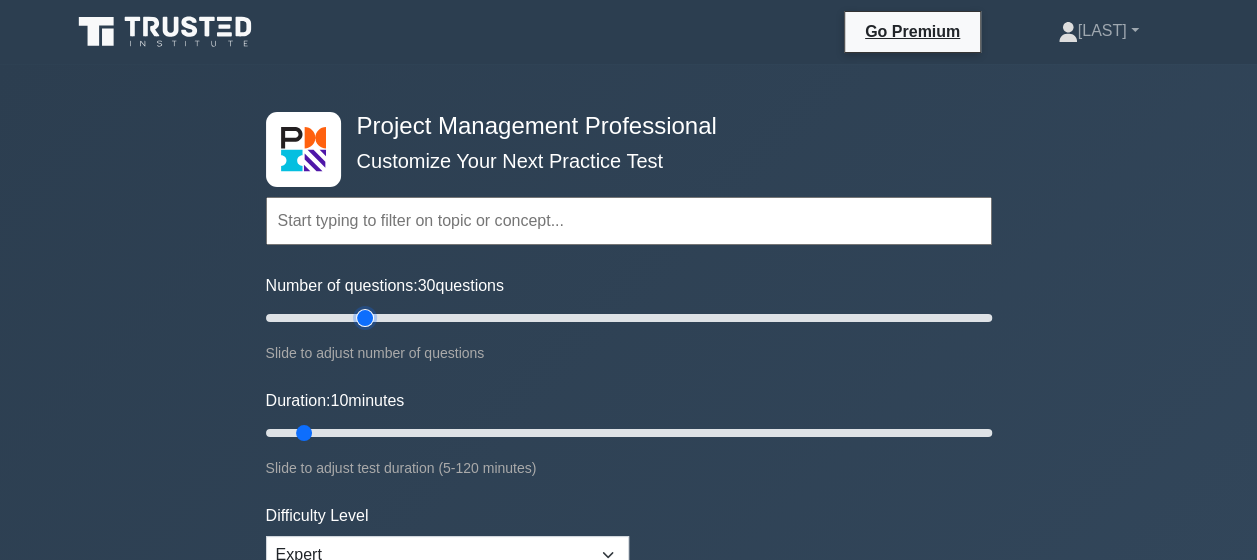 type on "30" 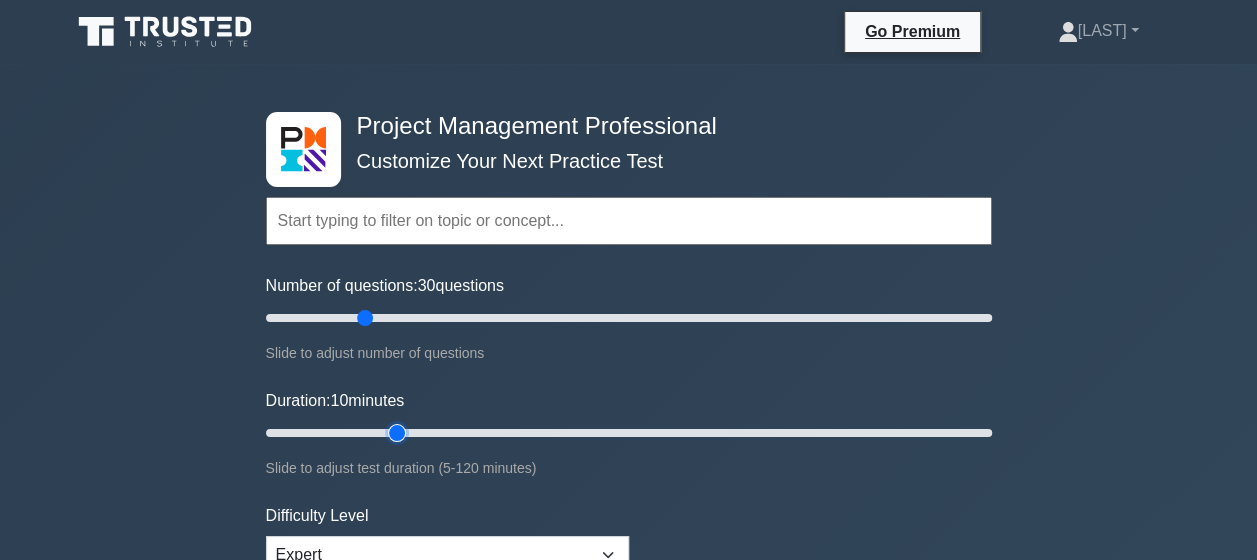 click on "Duration:  10  minutes" at bounding box center [629, 433] 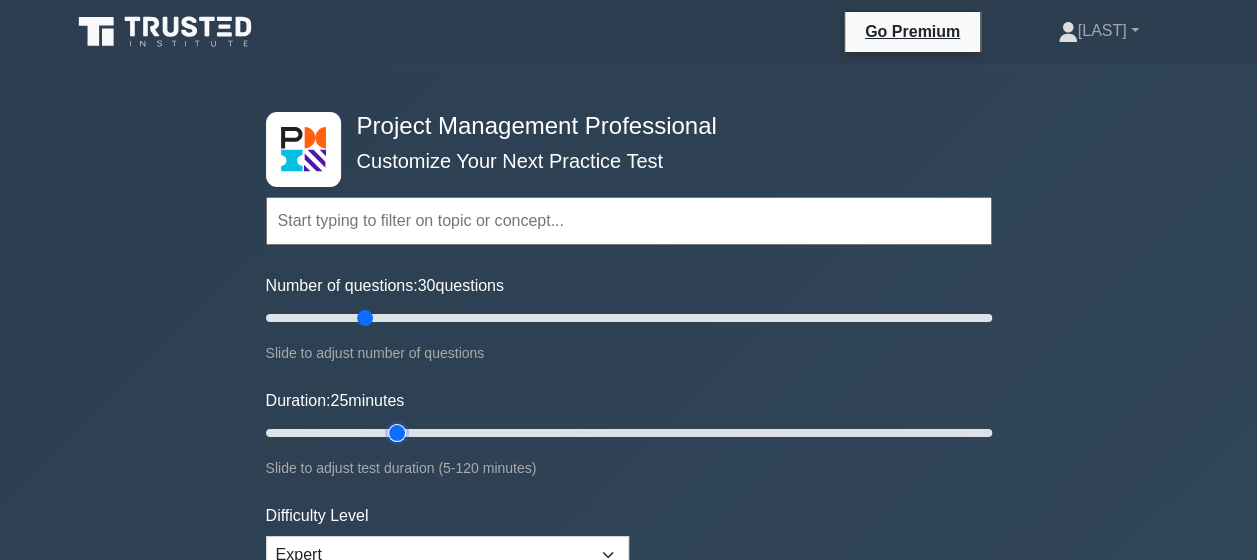 click on "Duration:  25  minutes" at bounding box center [629, 433] 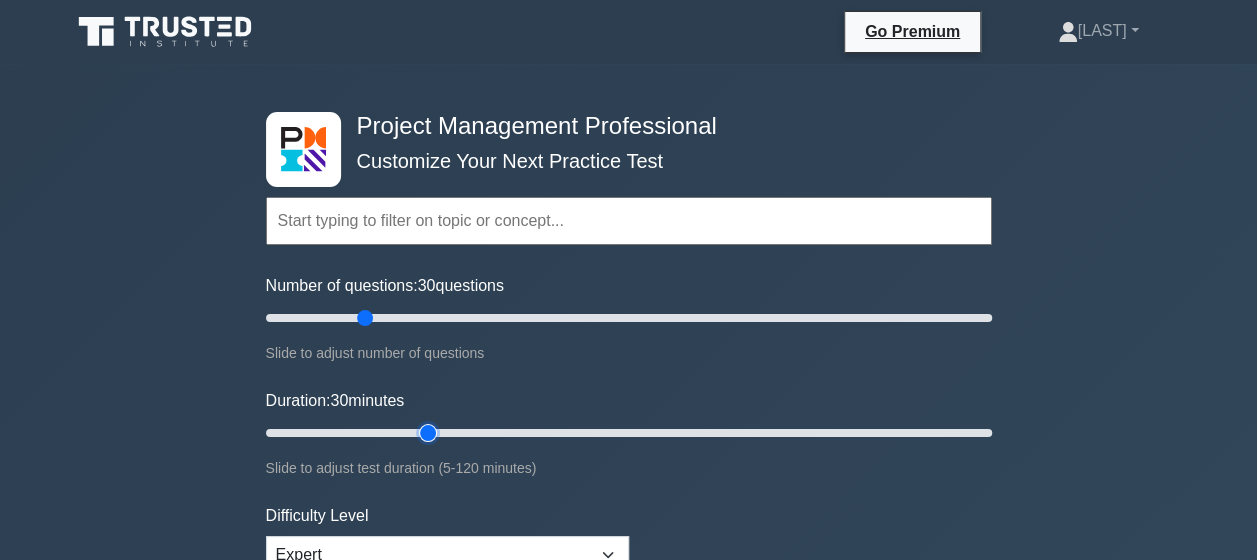 type on "30" 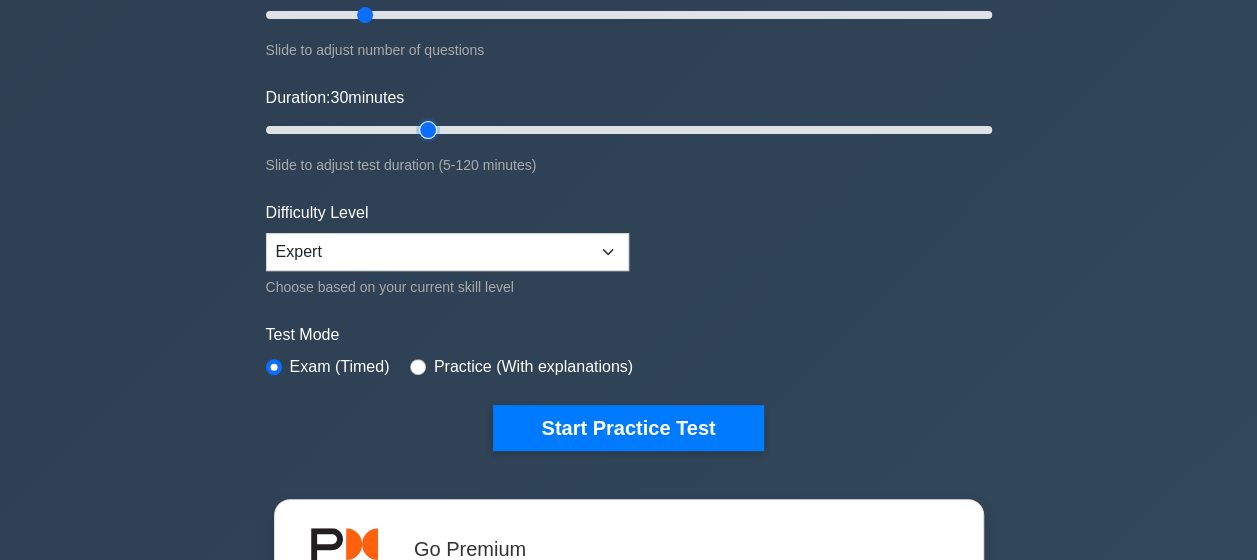 scroll, scrollTop: 320, scrollLeft: 0, axis: vertical 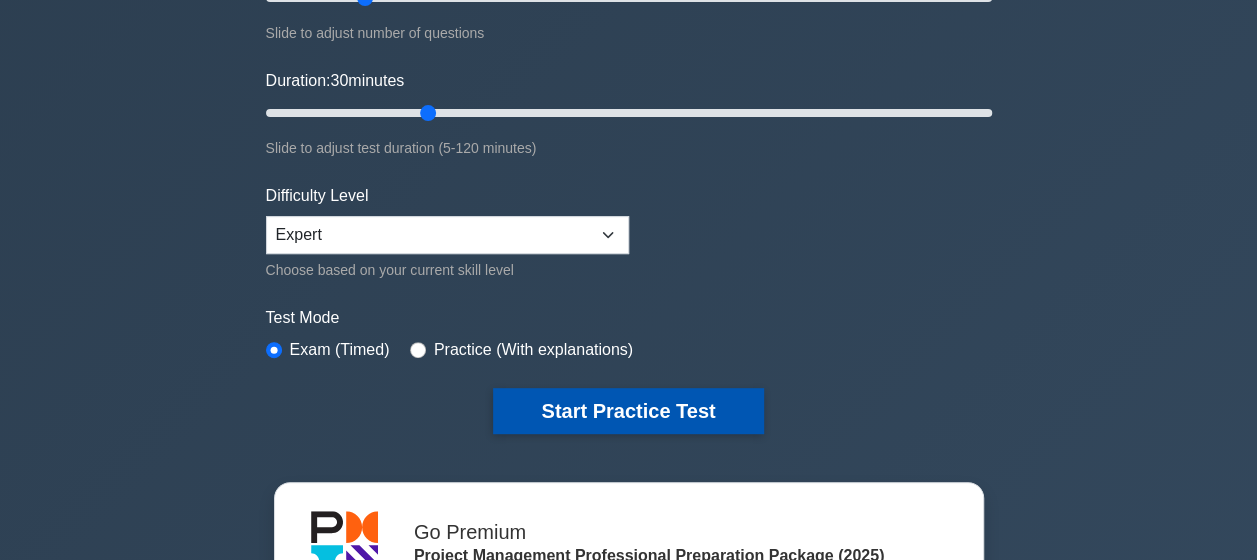 click on "Start Practice Test" at bounding box center [628, 411] 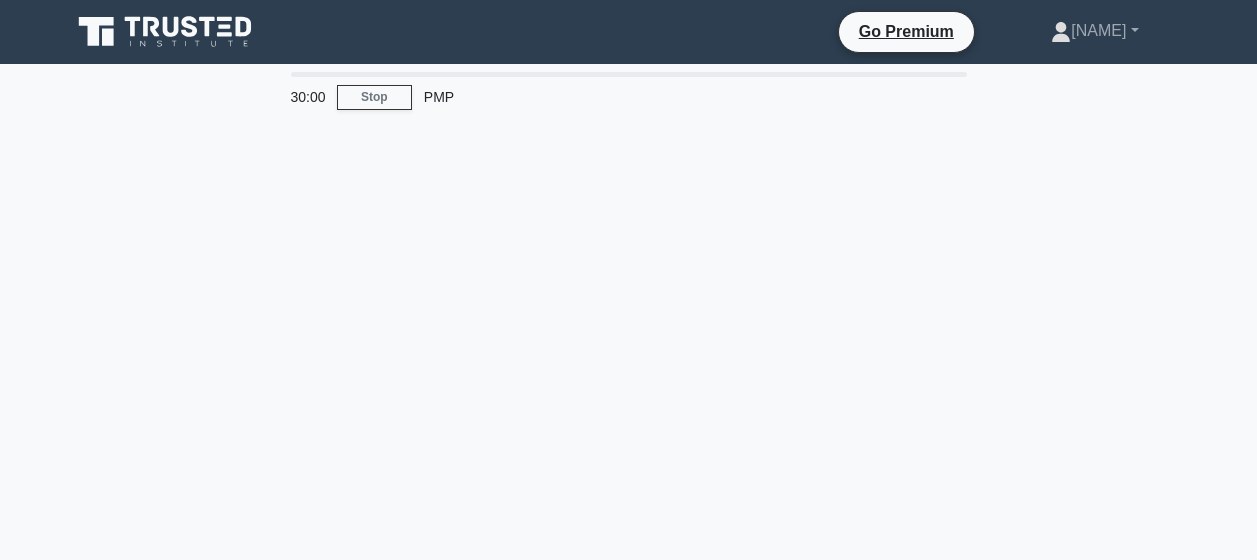 scroll, scrollTop: 0, scrollLeft: 0, axis: both 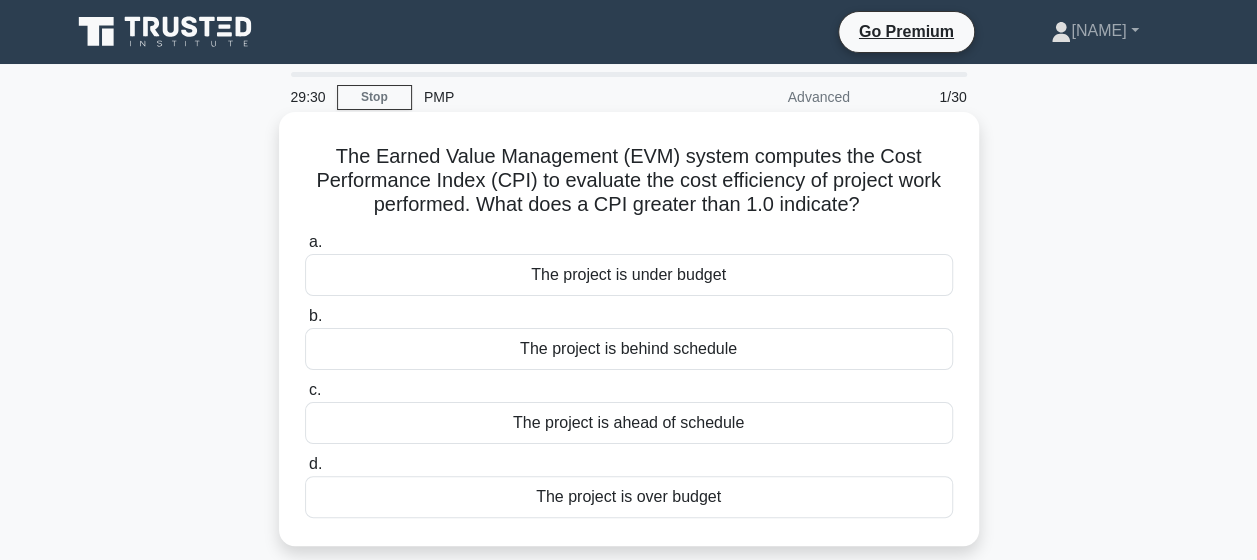 click on "The project is under budget" at bounding box center [629, 275] 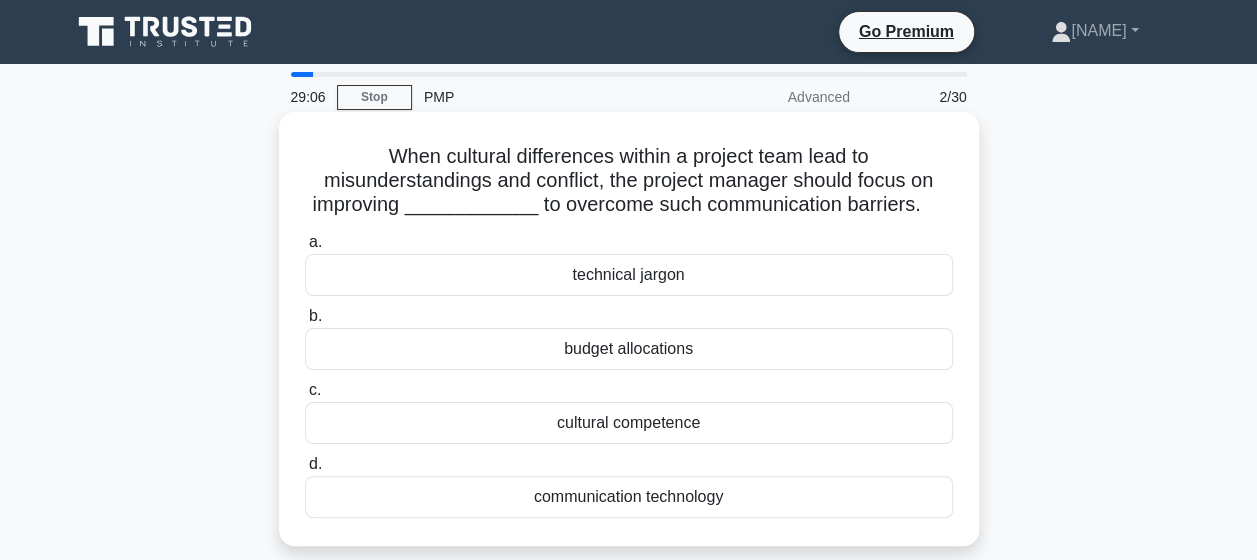 click on "cultural competence" at bounding box center (629, 423) 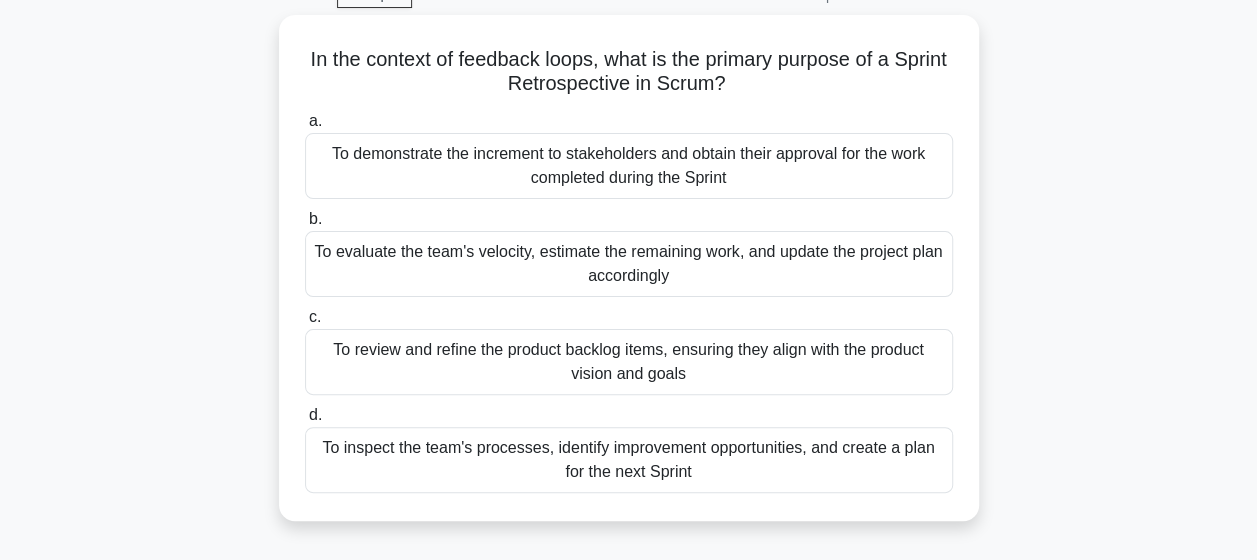 scroll, scrollTop: 120, scrollLeft: 0, axis: vertical 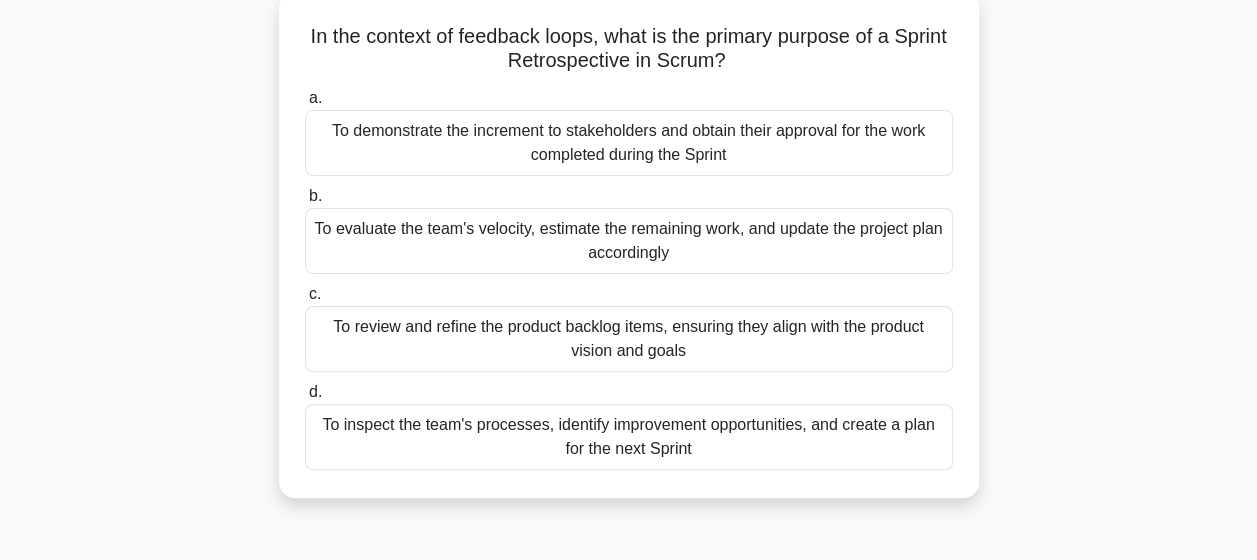 click on "To inspect the team's processes, identify improvement opportunities, and create a plan for the next Sprint" at bounding box center [629, 437] 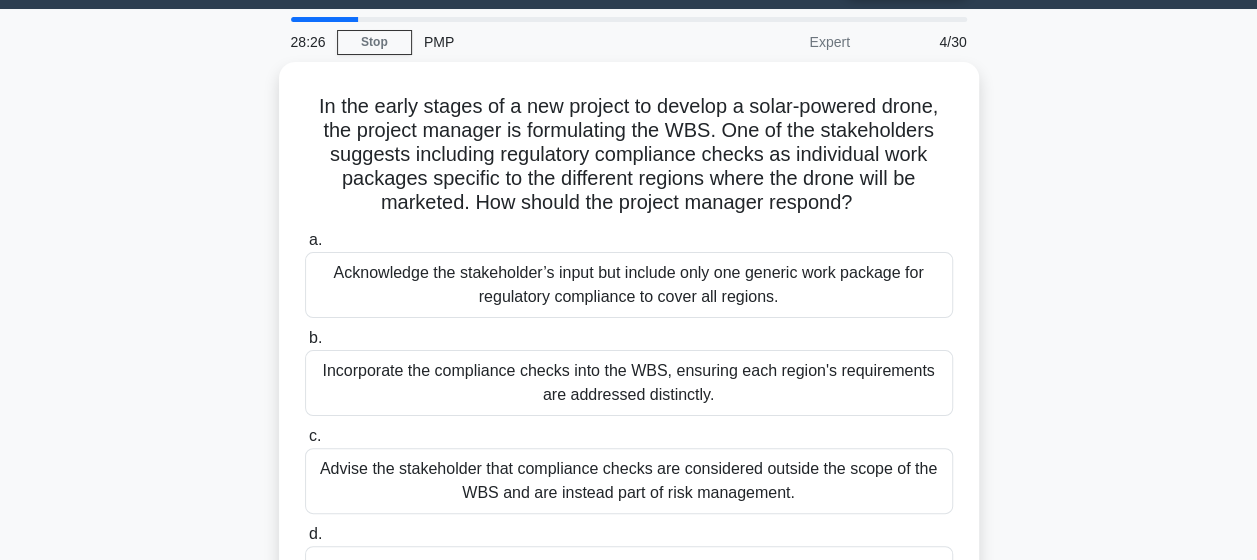 scroll, scrollTop: 0, scrollLeft: 0, axis: both 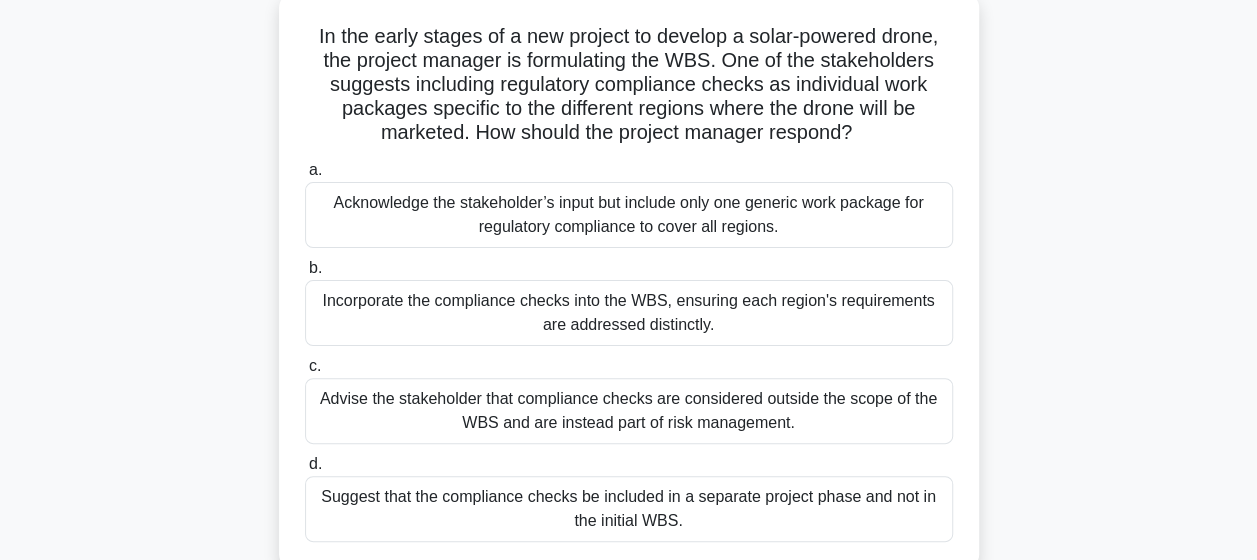 click on "Incorporate the compliance checks into the WBS, ensuring each region's requirements are addressed distinctly." at bounding box center (629, 313) 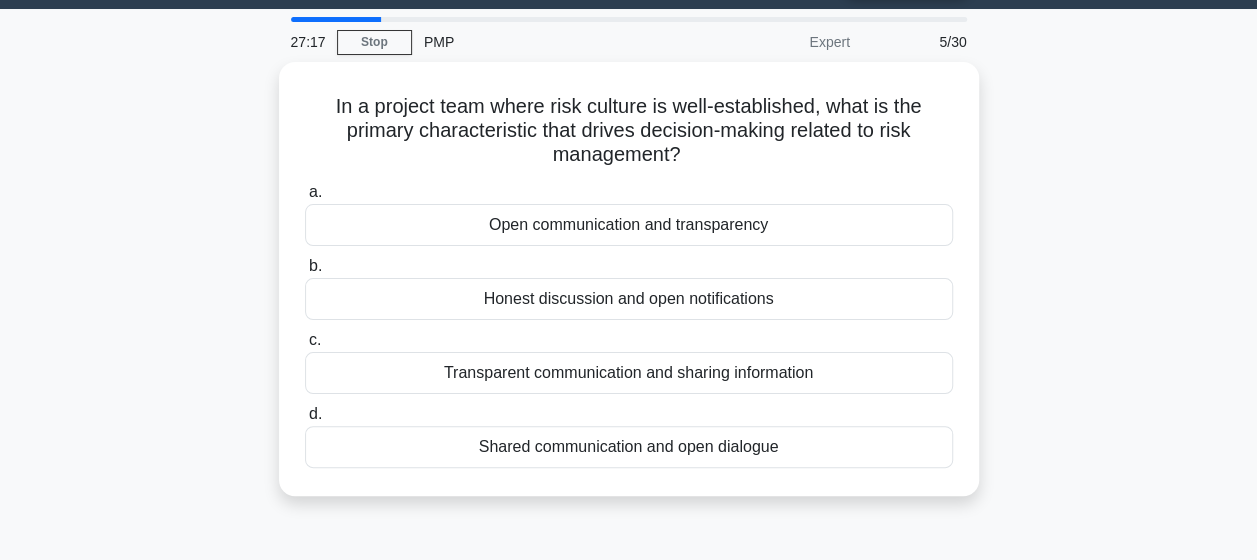 scroll, scrollTop: 0, scrollLeft: 0, axis: both 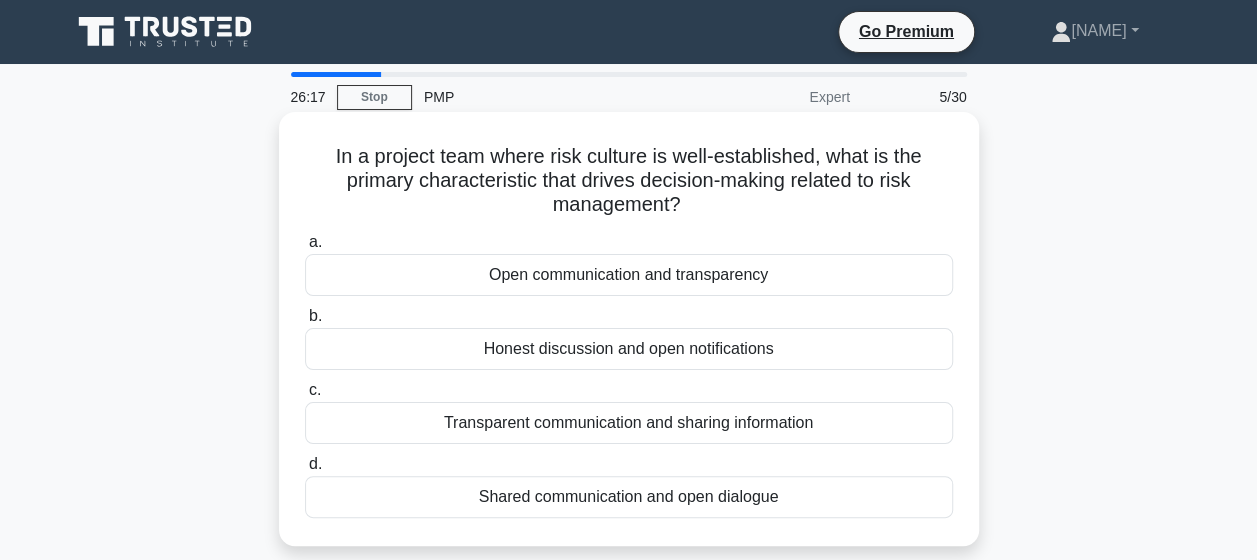 click on "Transparent communication and sharing information" at bounding box center (629, 423) 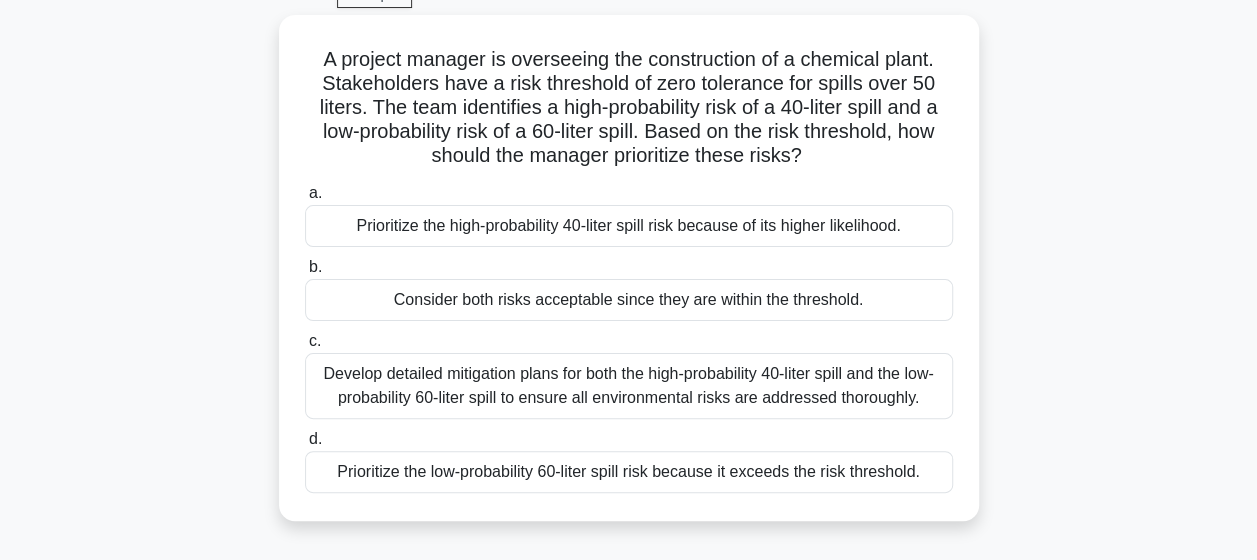 scroll, scrollTop: 120, scrollLeft: 0, axis: vertical 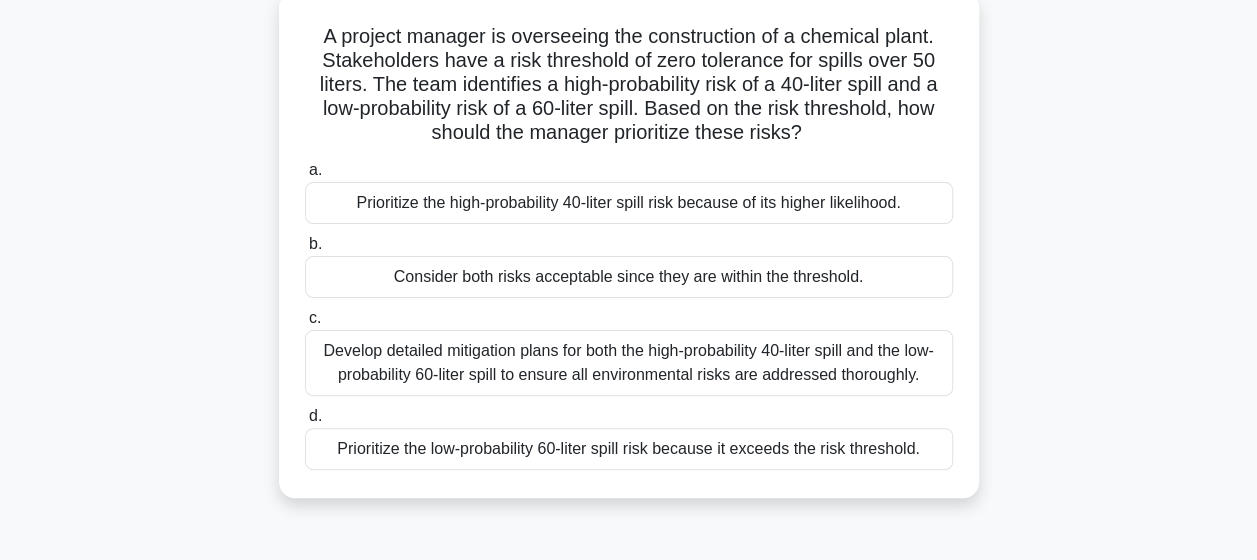 click on "Prioritize the high-probability 40-liter spill risk because of its higher likelihood." at bounding box center (629, 203) 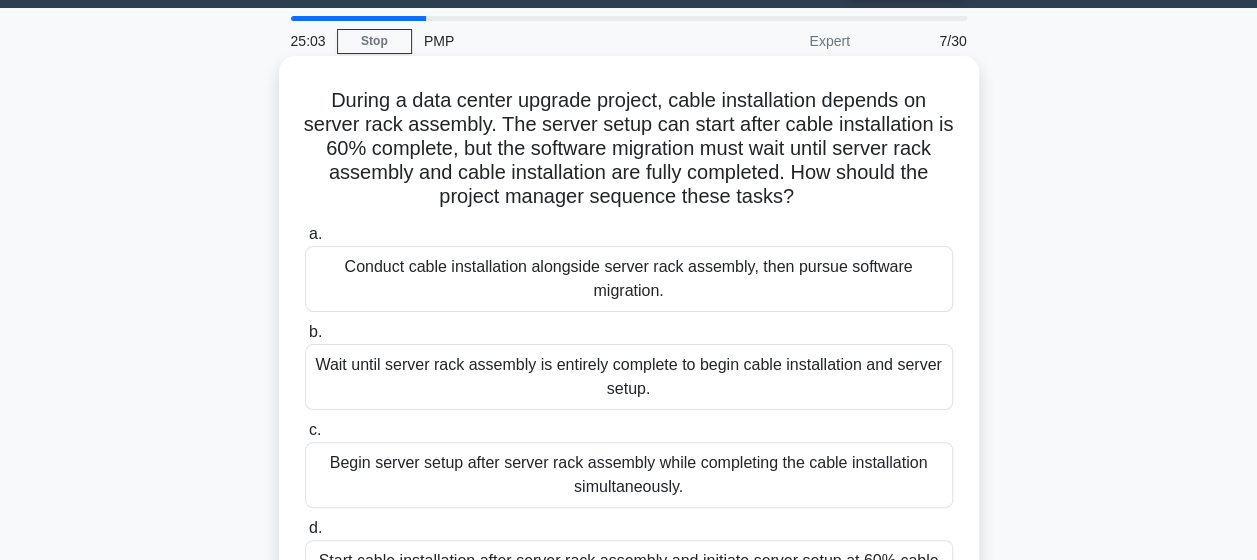 scroll, scrollTop: 0, scrollLeft: 0, axis: both 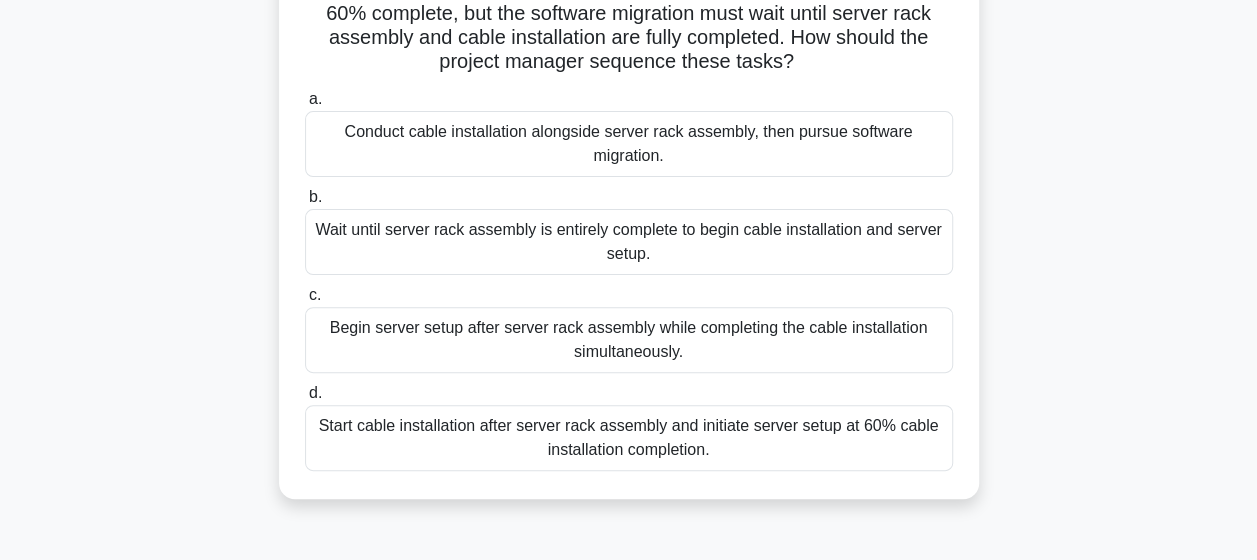 click on "Start cable installation after server rack assembly and initiate server setup at 60% cable installation completion." at bounding box center (629, 438) 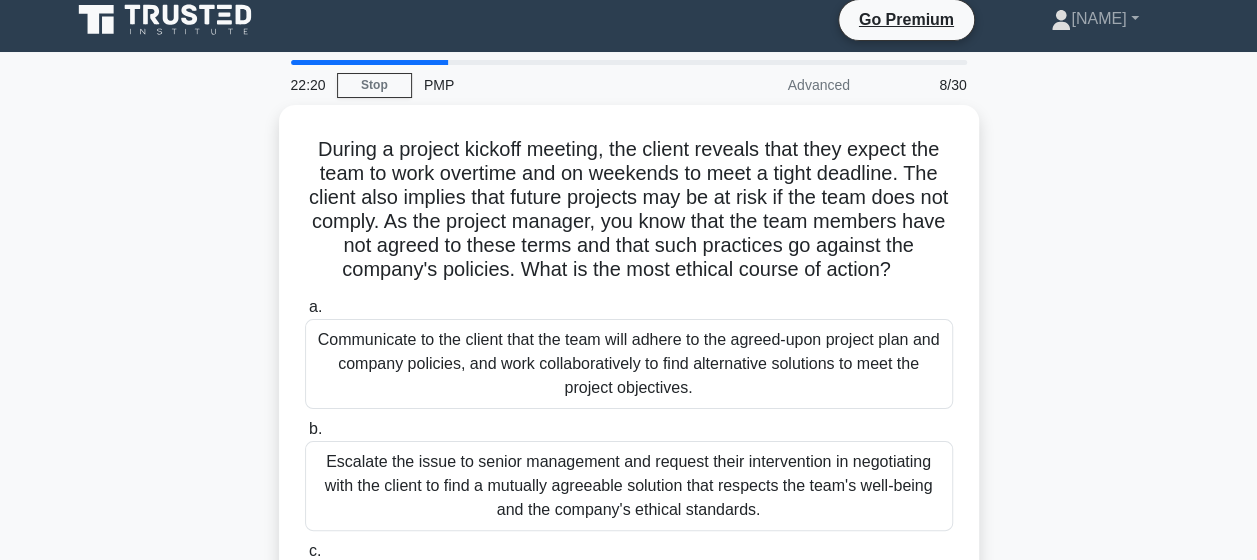 scroll, scrollTop: 0, scrollLeft: 0, axis: both 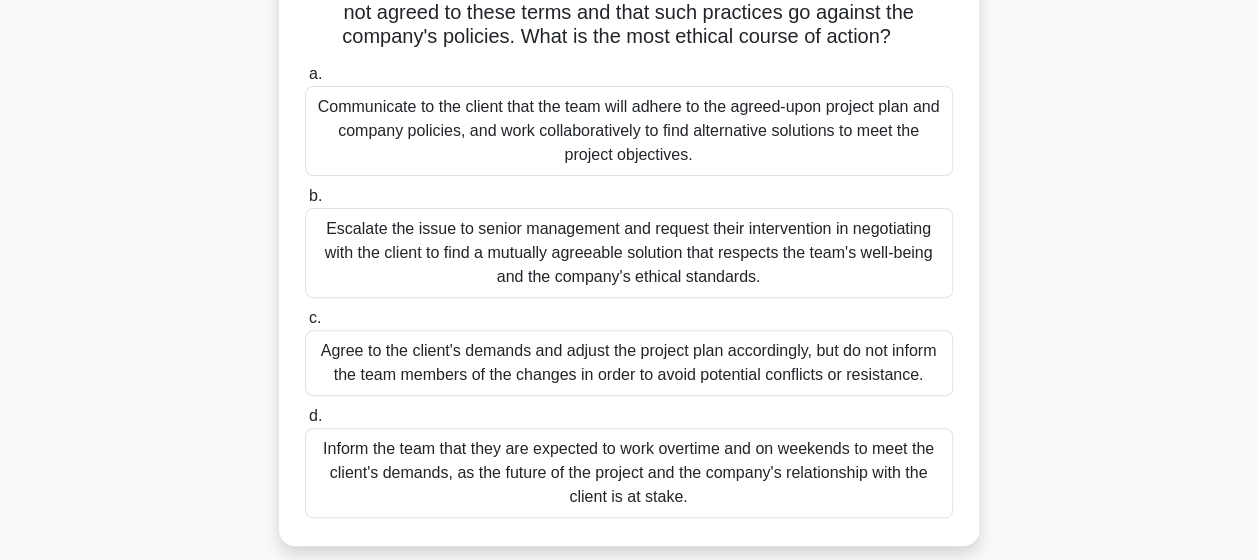 click on "Escalate the issue to senior management and request their intervention in negotiating with the client to find a mutually agreeable solution that respects the team's well-being and the company's ethical standards." at bounding box center (629, 253) 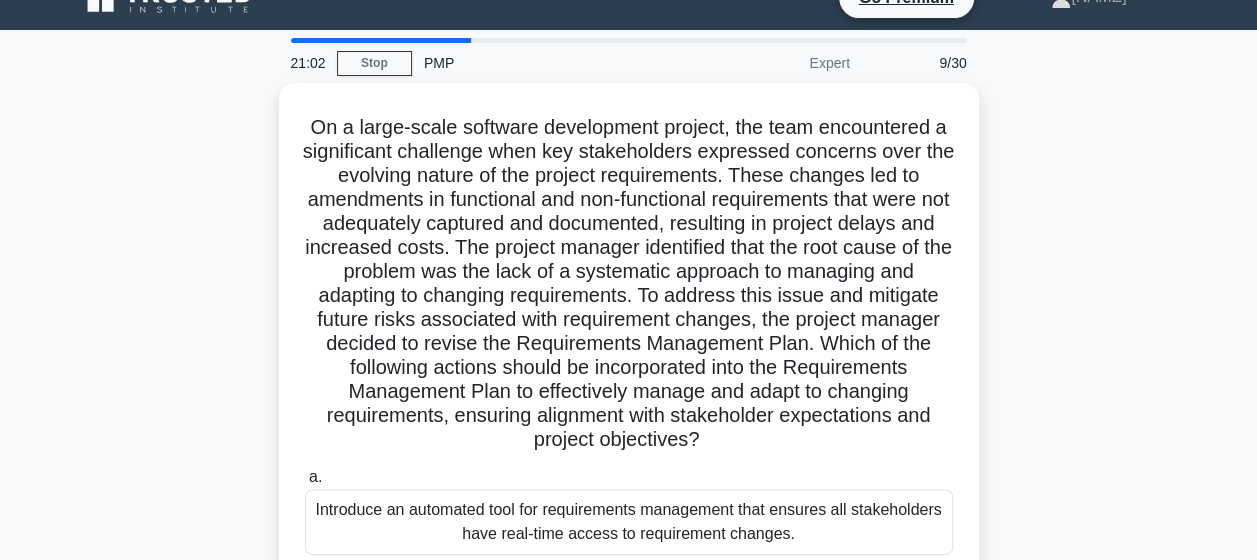 scroll, scrollTop: 0, scrollLeft: 0, axis: both 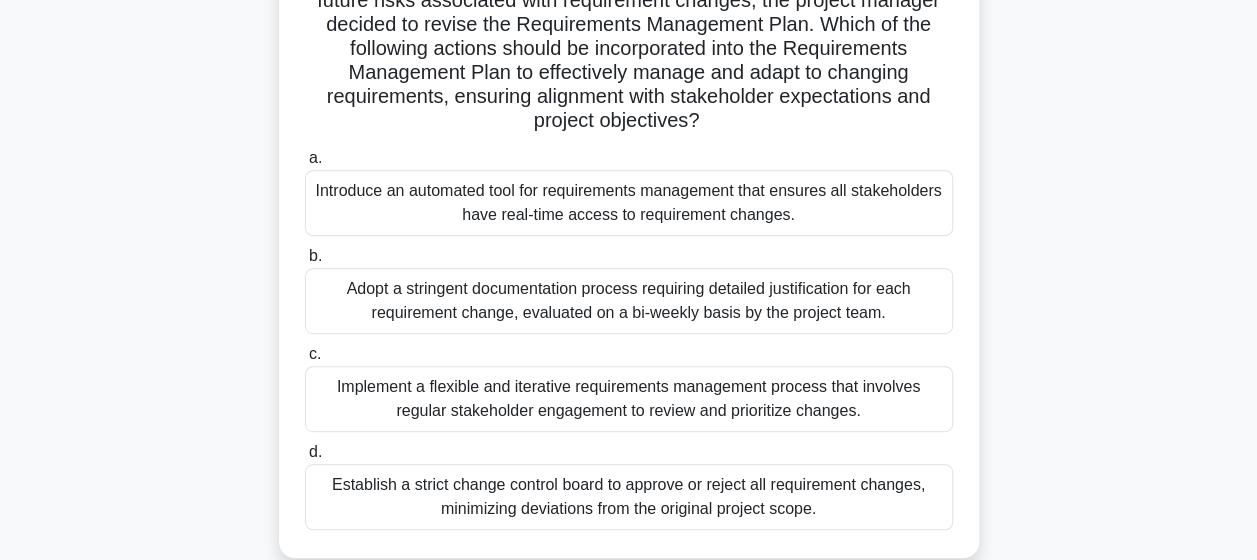 click on "Implement a flexible and iterative requirements management process that involves regular stakeholder engagement to review and prioritize changes." at bounding box center (629, 399) 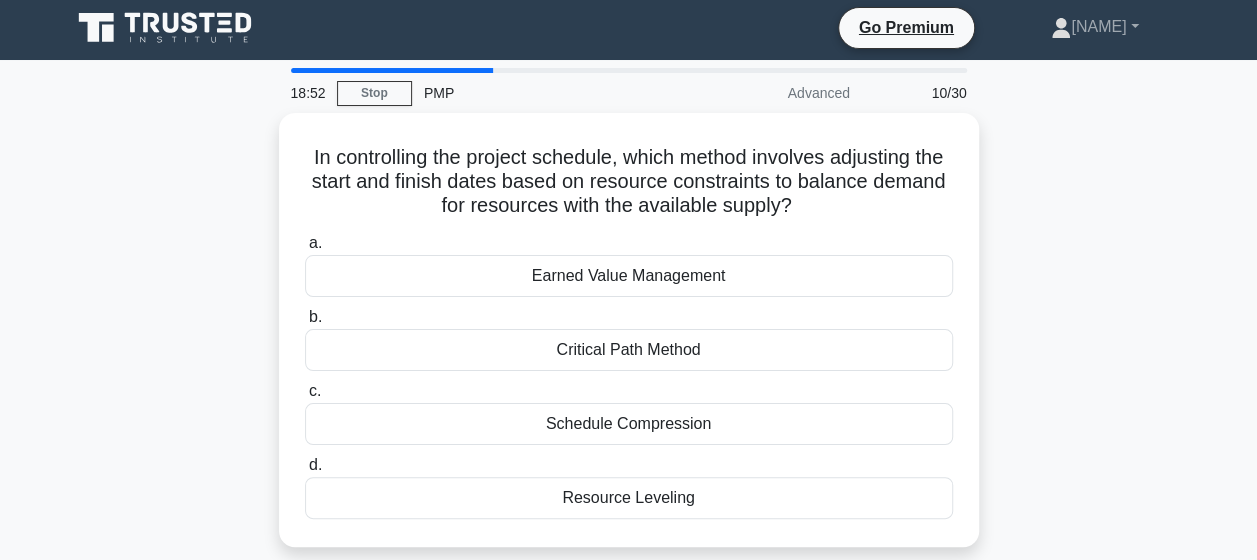 scroll, scrollTop: 0, scrollLeft: 0, axis: both 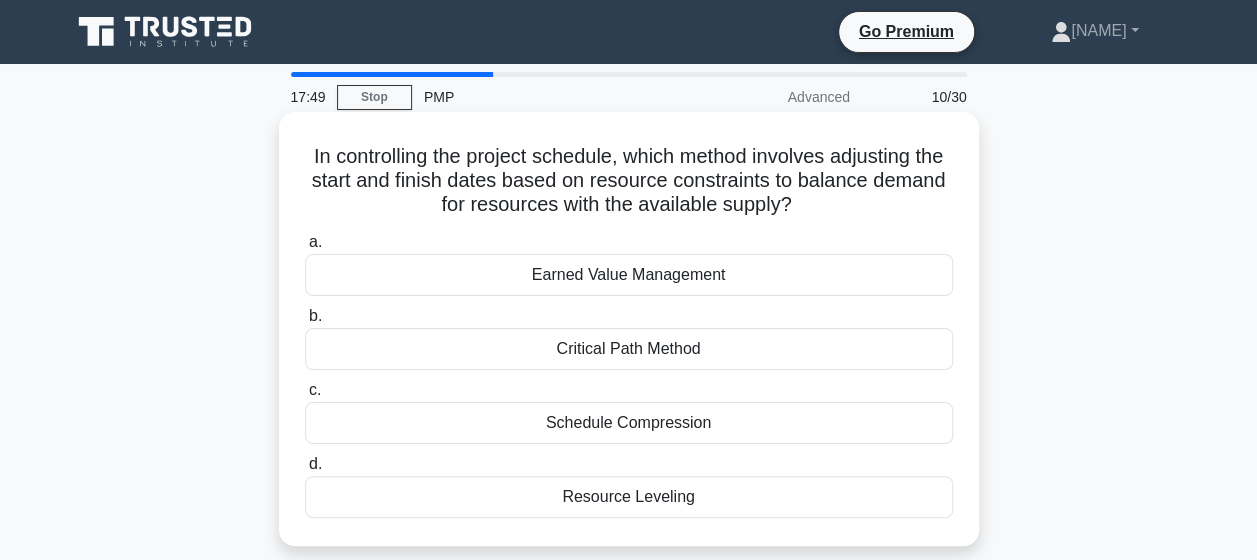 click on "Schedule Compression" at bounding box center [629, 423] 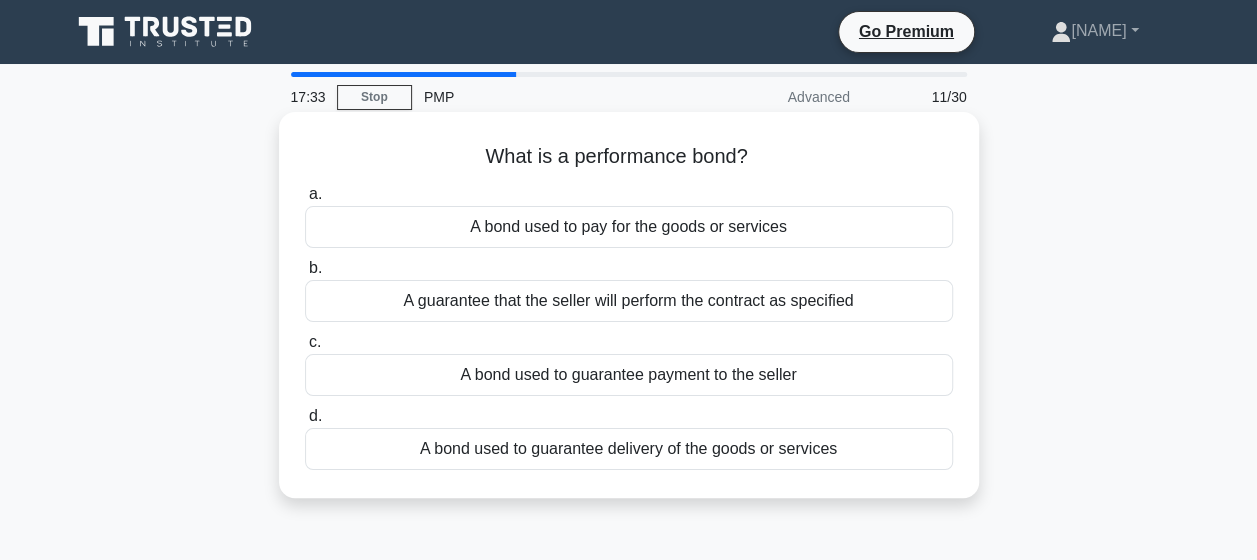 click on "A guarantee that the seller will perform the contract as specified" at bounding box center (629, 301) 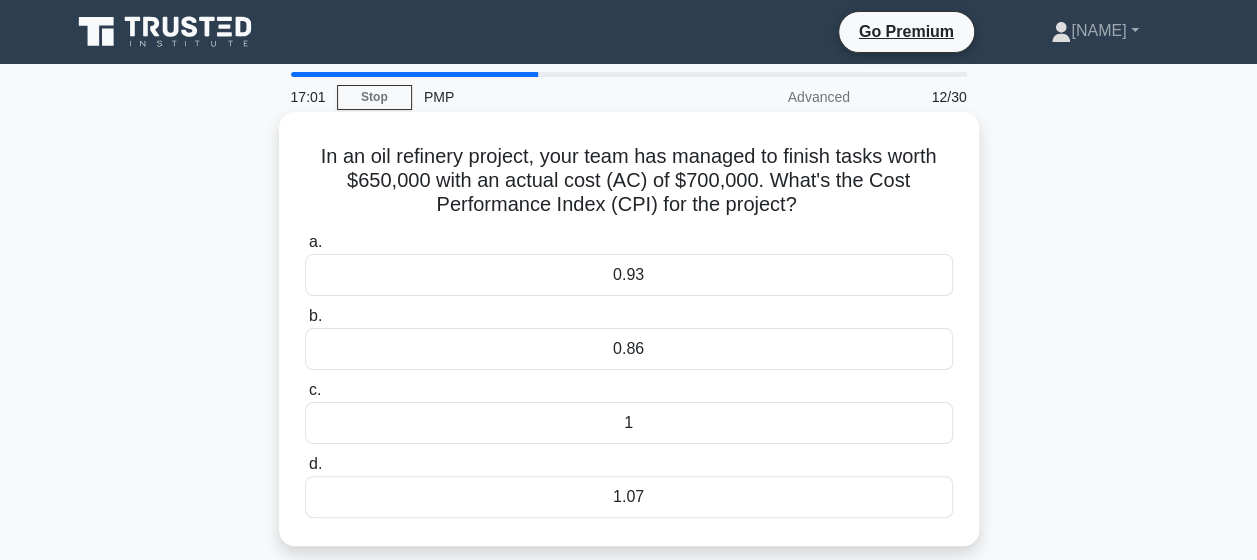 click on "0.93" at bounding box center (629, 275) 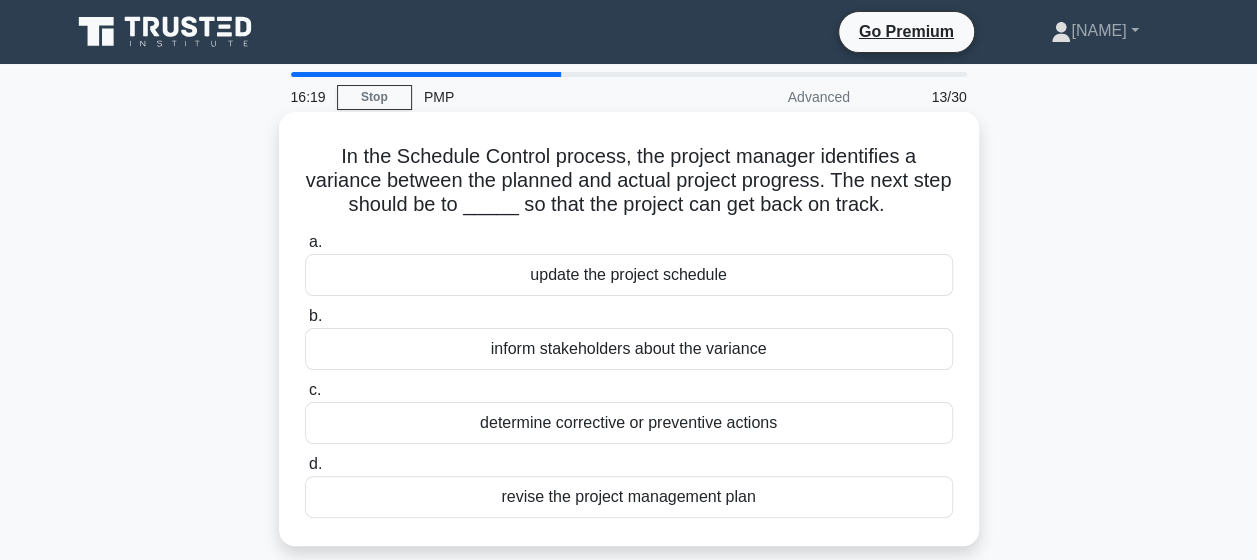 click on "determine corrective or preventive actions" at bounding box center (629, 423) 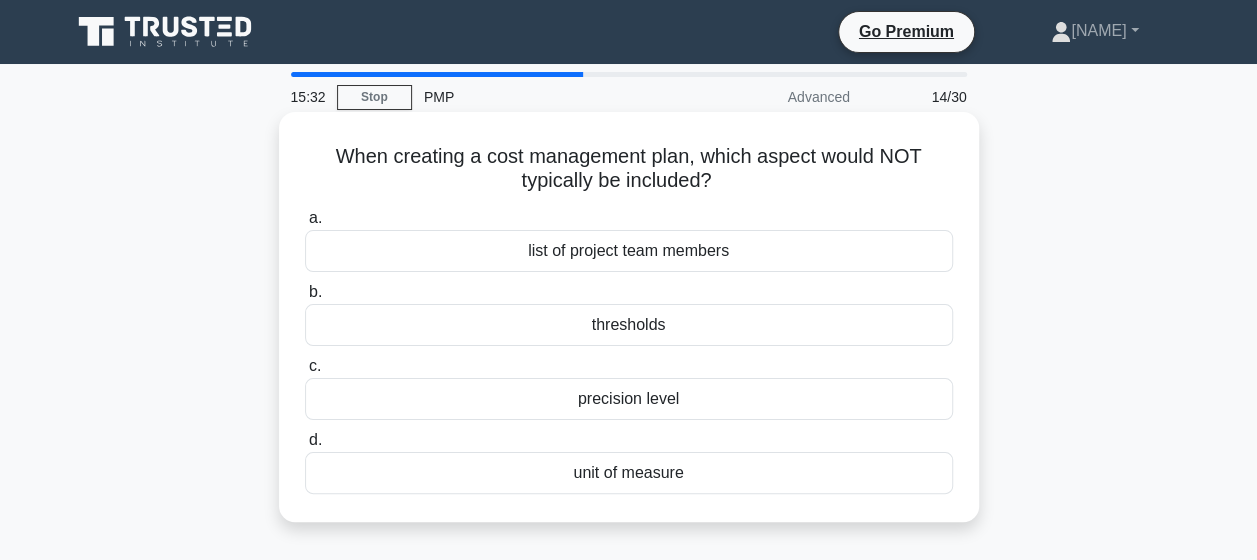 click on "list of project team members" at bounding box center (629, 251) 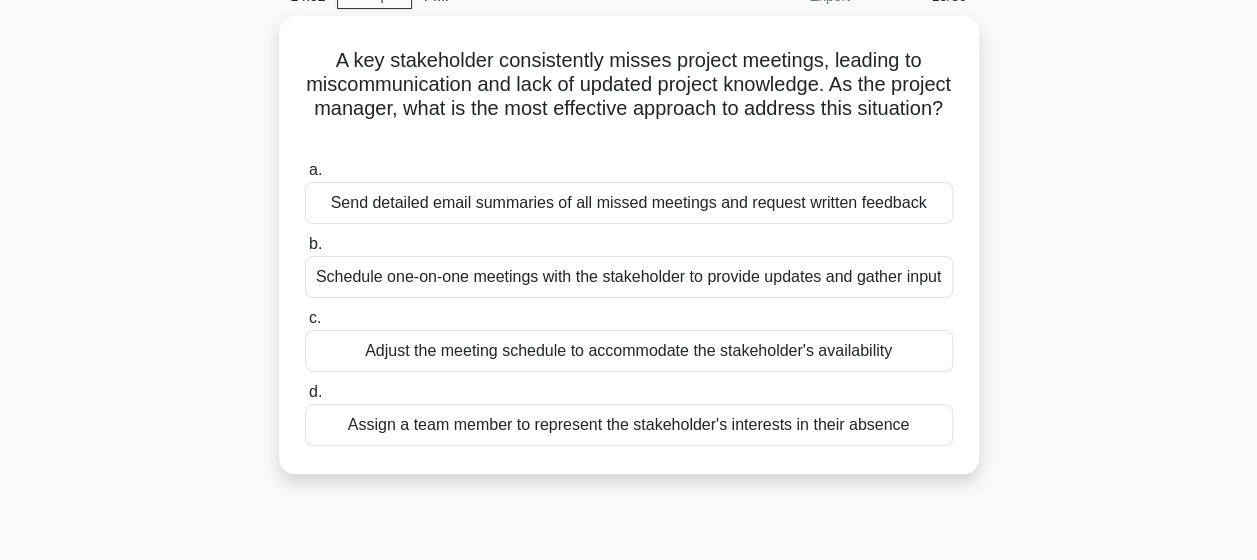 scroll, scrollTop: 120, scrollLeft: 0, axis: vertical 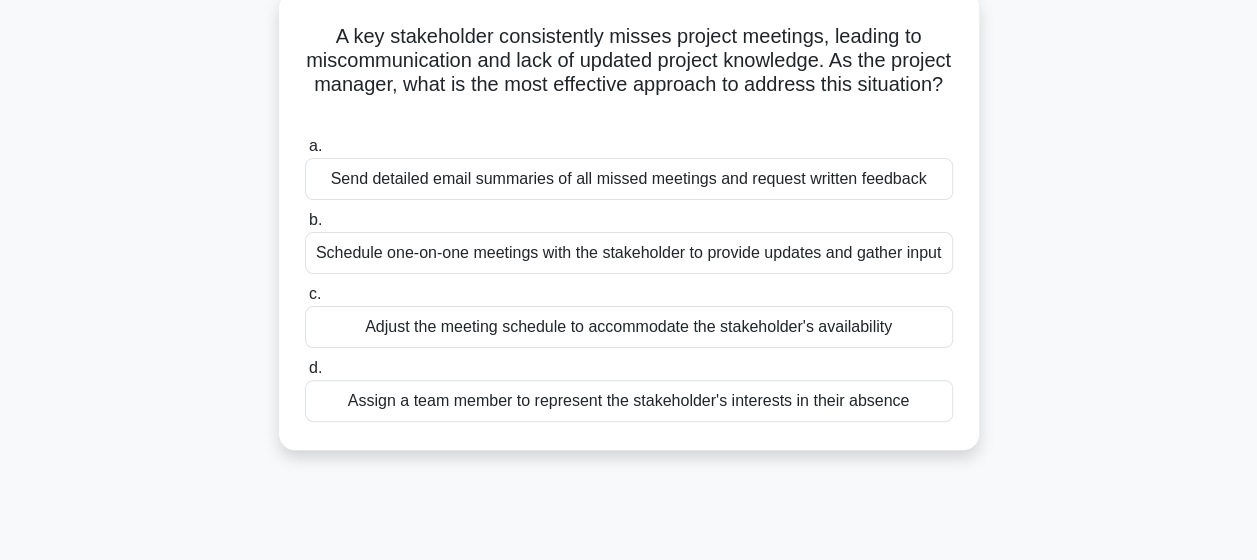 click on "Adjust the meeting schedule to accommodate the stakeholder's availability" at bounding box center [629, 327] 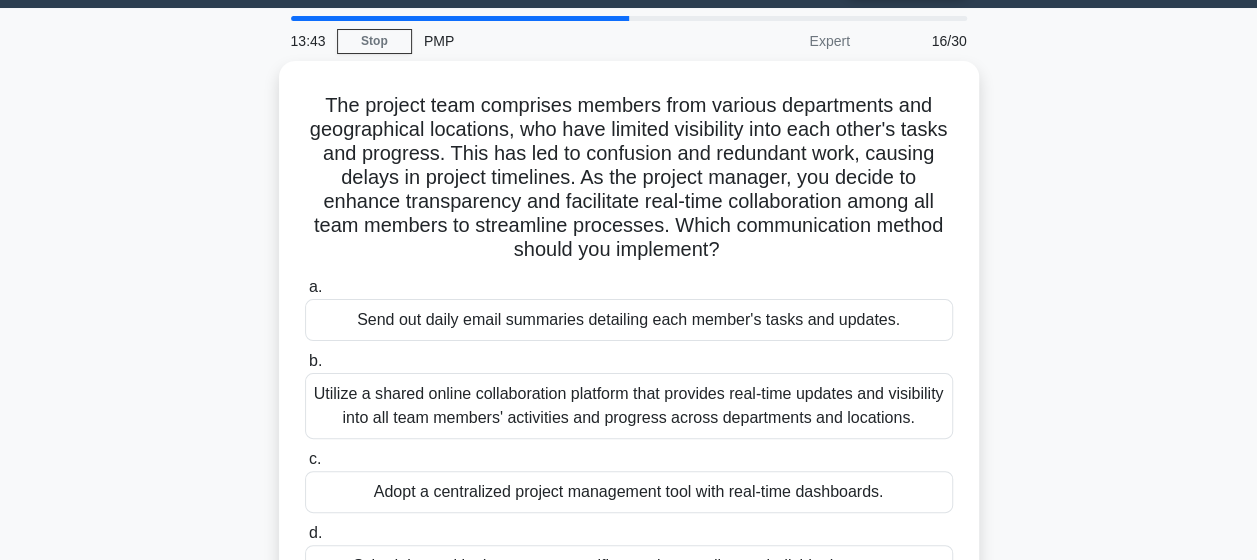 scroll, scrollTop: 0, scrollLeft: 0, axis: both 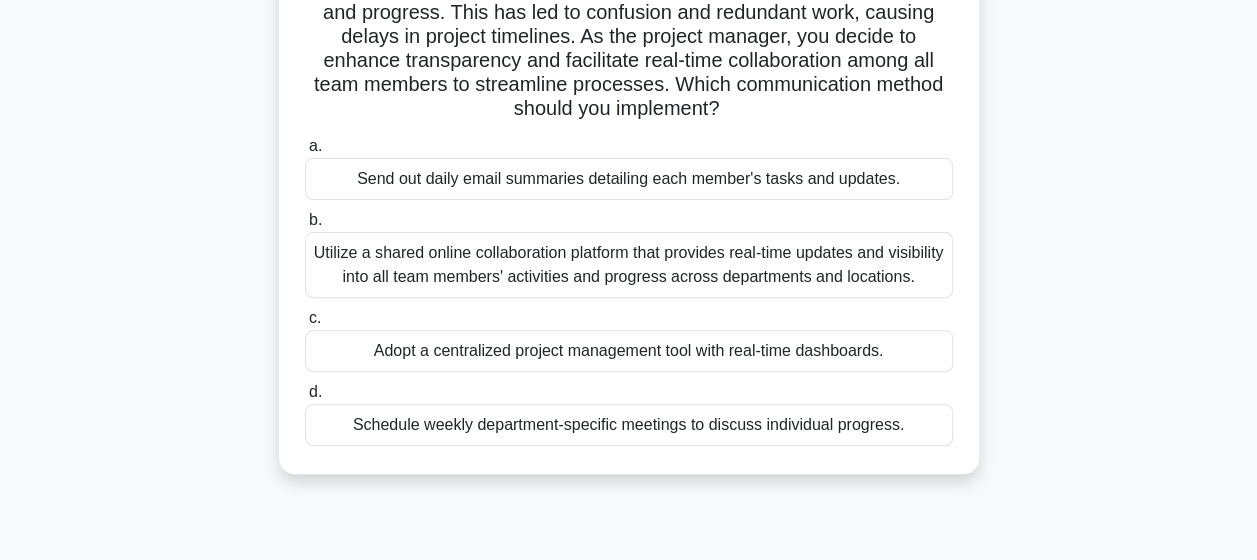 click on "Utilize a shared online collaboration platform that provides real-time updates and visibility into all team members' activities and progress across departments and locations." at bounding box center (629, 265) 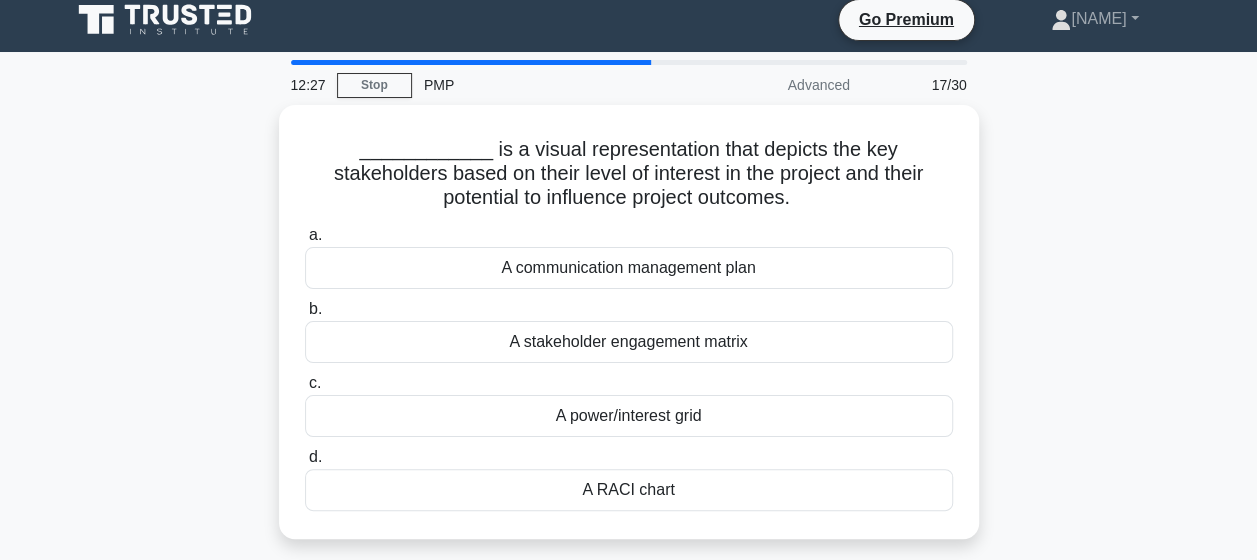 scroll, scrollTop: 0, scrollLeft: 0, axis: both 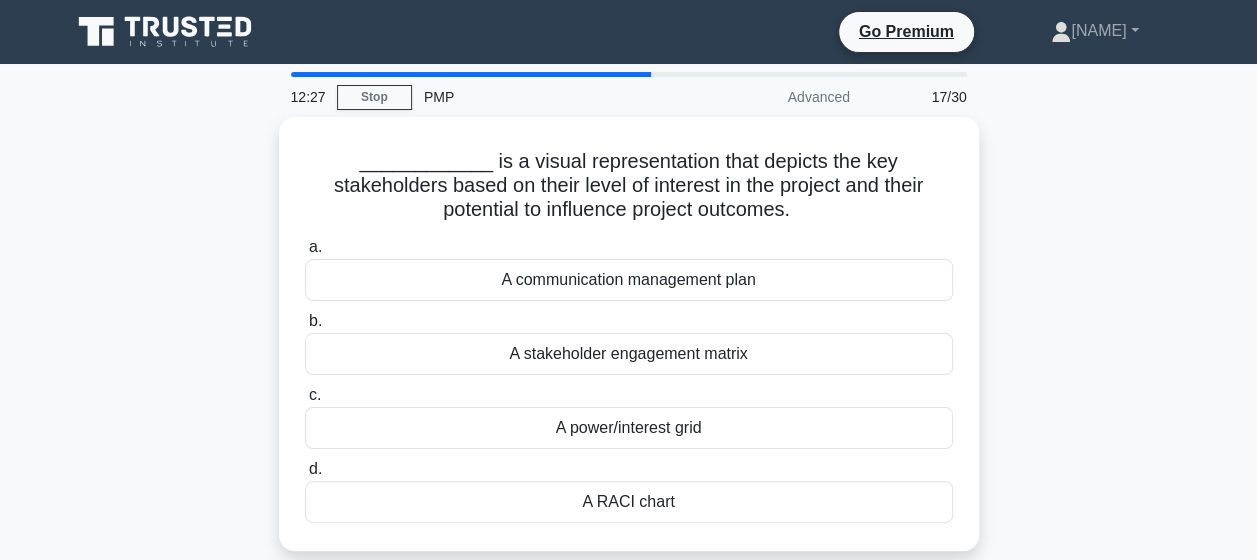click on "12:27
Stop
PMP
Advanced
17/30
[TERM] is a visual representation that depicts the key stakeholders based on their level of interest in the project and their potential to influence project outcomes.
.spinner_0XTQ{transform-origin:center;animation:spinner_y6GP .75s linear infinite}@keyframes spinner_y6GP{100%{transform:rotate(360deg)}}
a.
b. c. d." at bounding box center [628, 572] 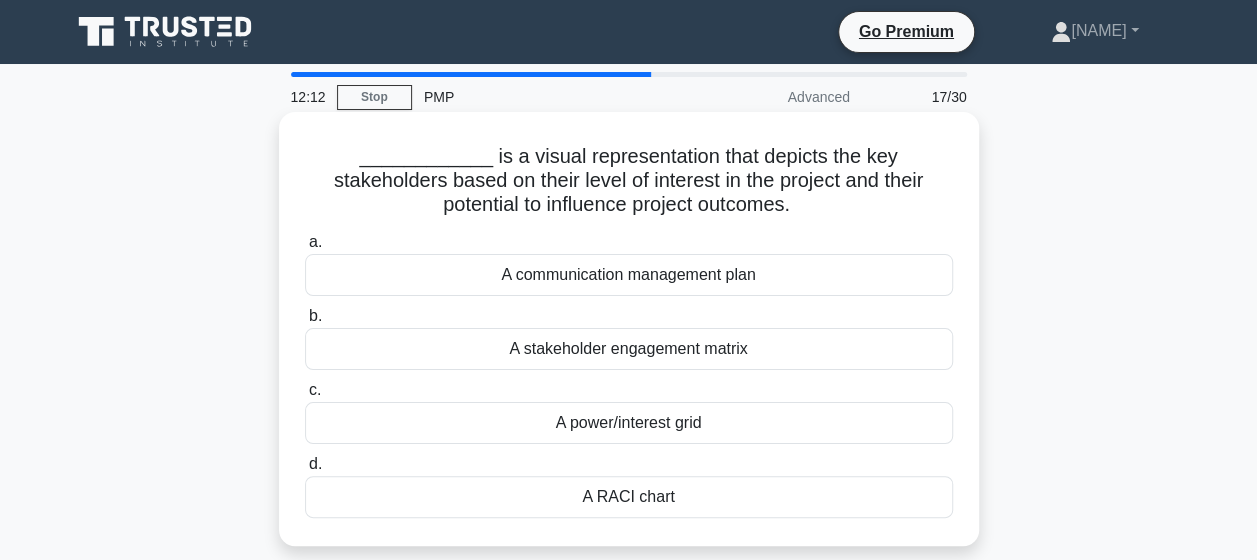 click on "A power/interest grid" at bounding box center (629, 423) 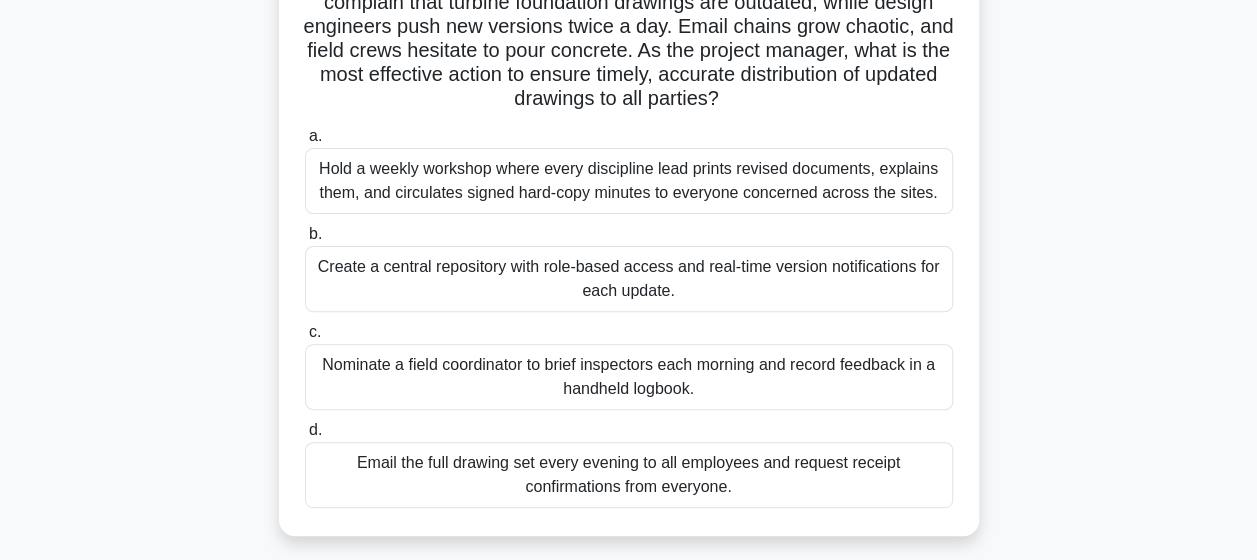 scroll, scrollTop: 200, scrollLeft: 0, axis: vertical 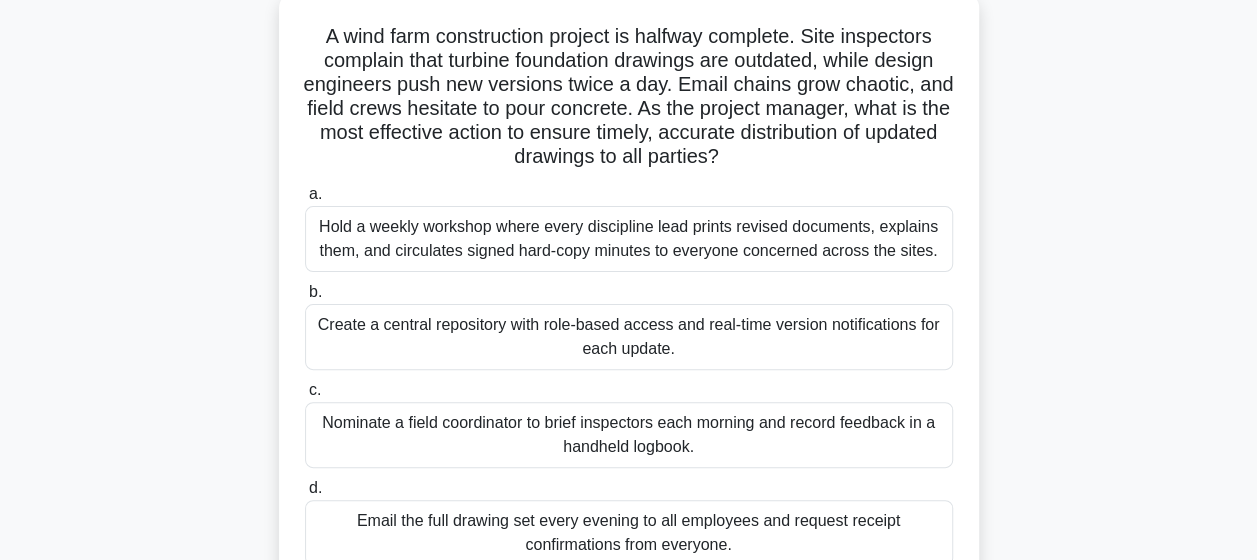 click on "Create a central repository with role-based access and real-time version notifications for each update." at bounding box center (629, 337) 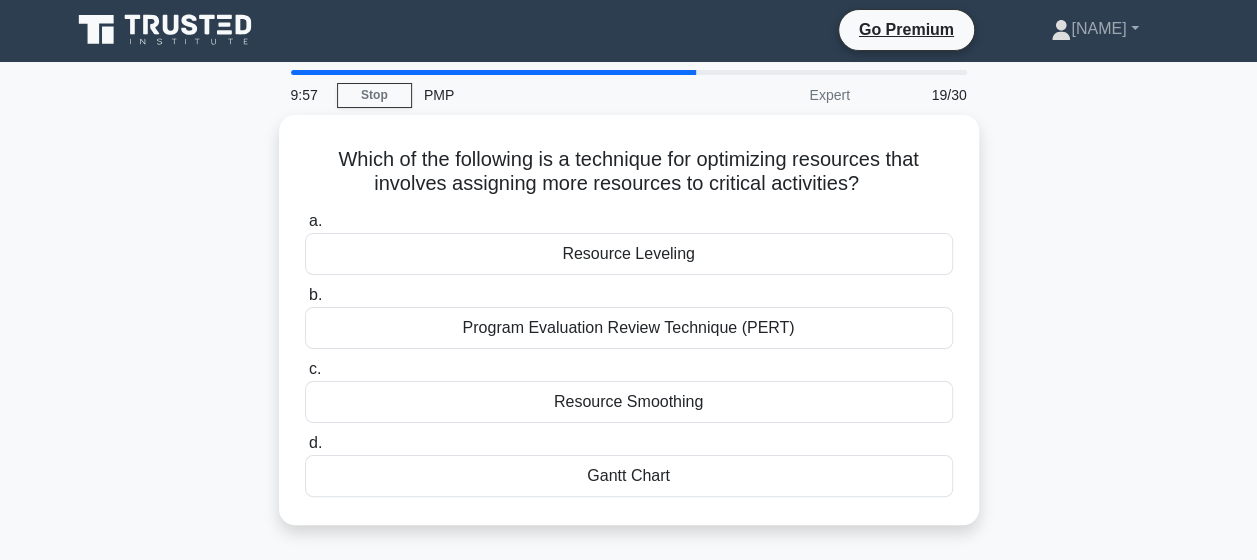 scroll, scrollTop: 0, scrollLeft: 0, axis: both 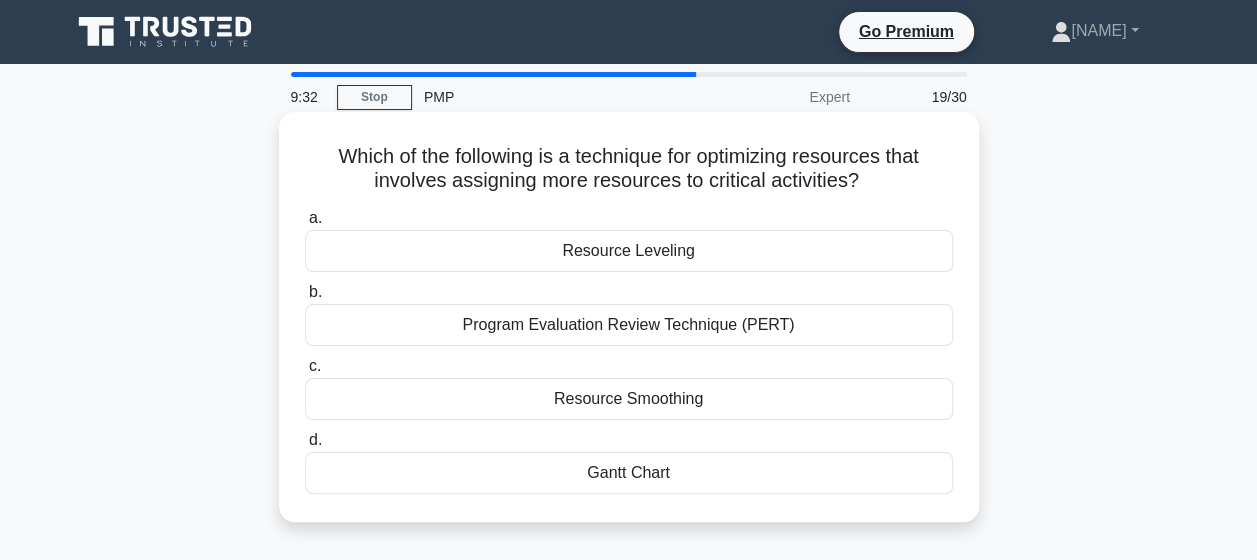 click on "Resource Leveling" at bounding box center (629, 251) 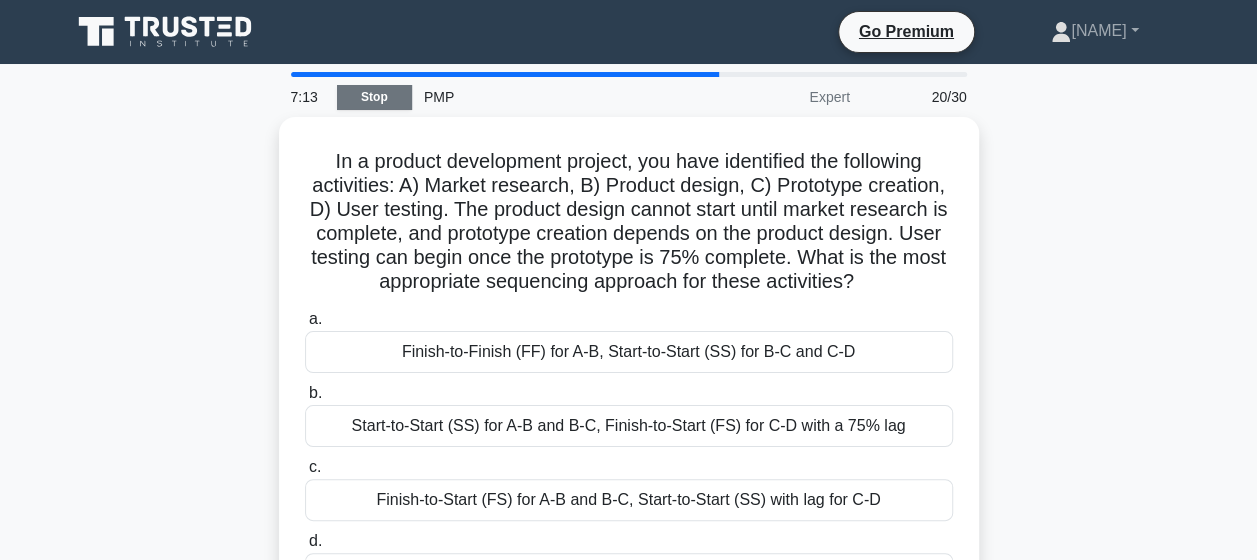 click on "Stop" at bounding box center [374, 97] 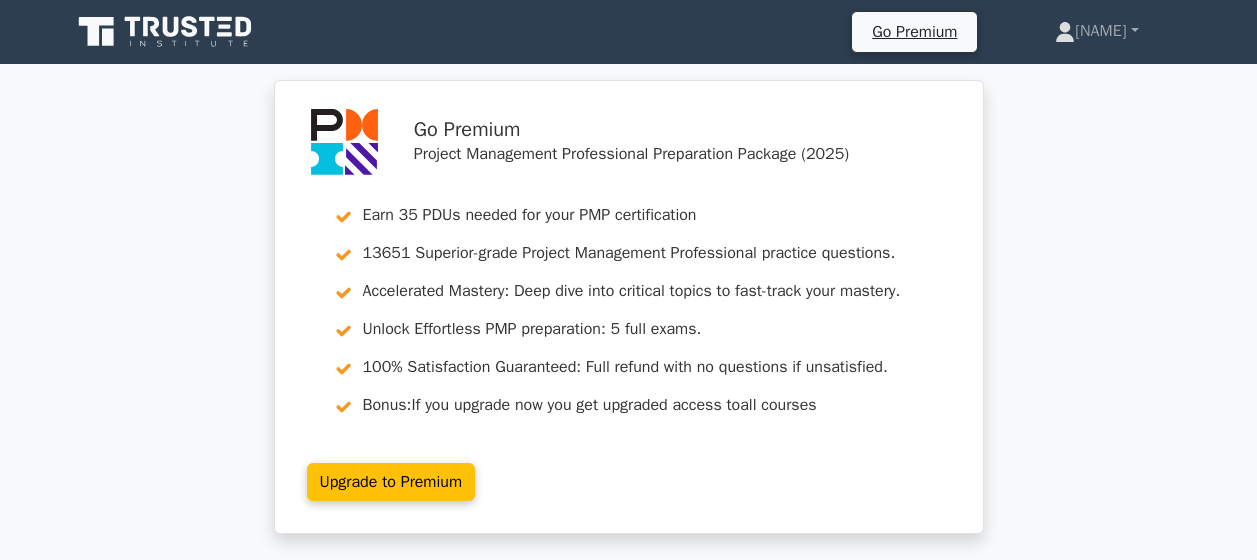 scroll, scrollTop: 0, scrollLeft: 0, axis: both 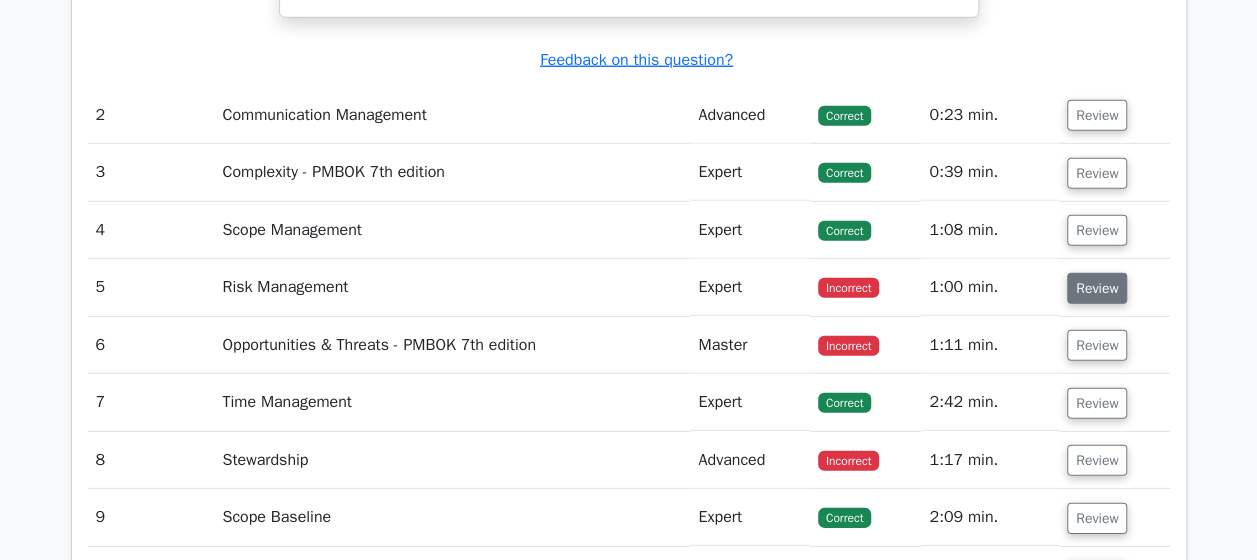 click on "Review" at bounding box center [1097, 288] 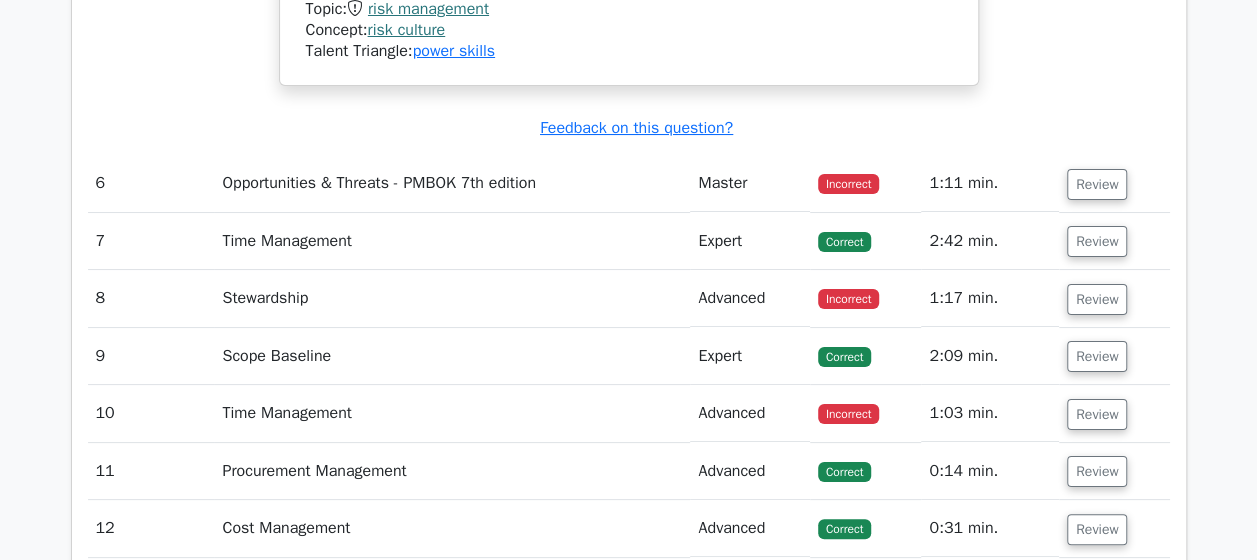 scroll, scrollTop: 3667, scrollLeft: 0, axis: vertical 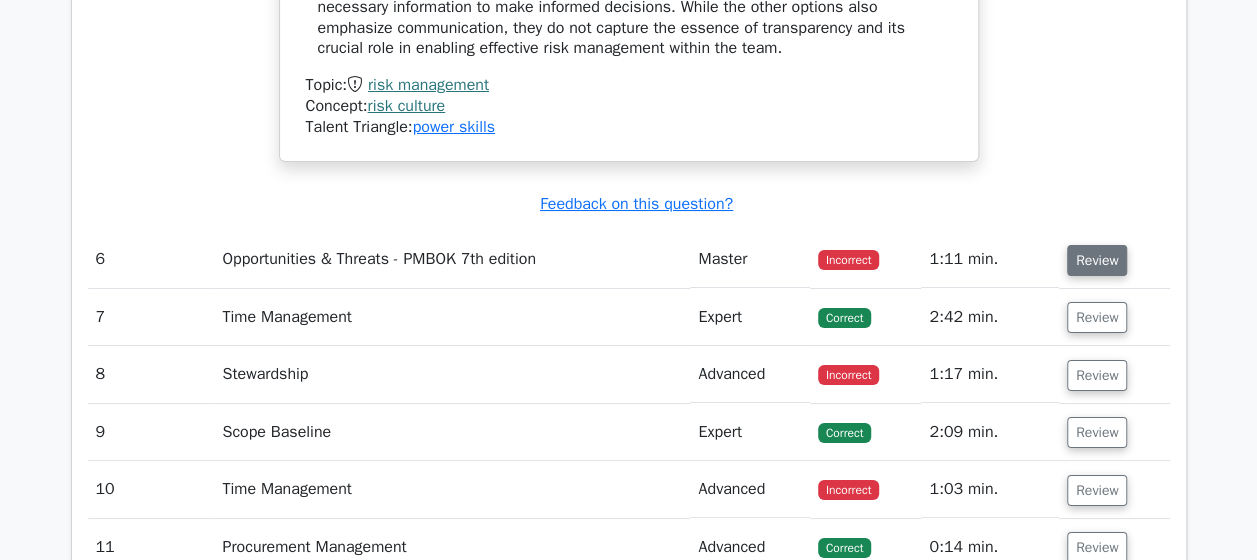 click on "Review" at bounding box center (1097, 260) 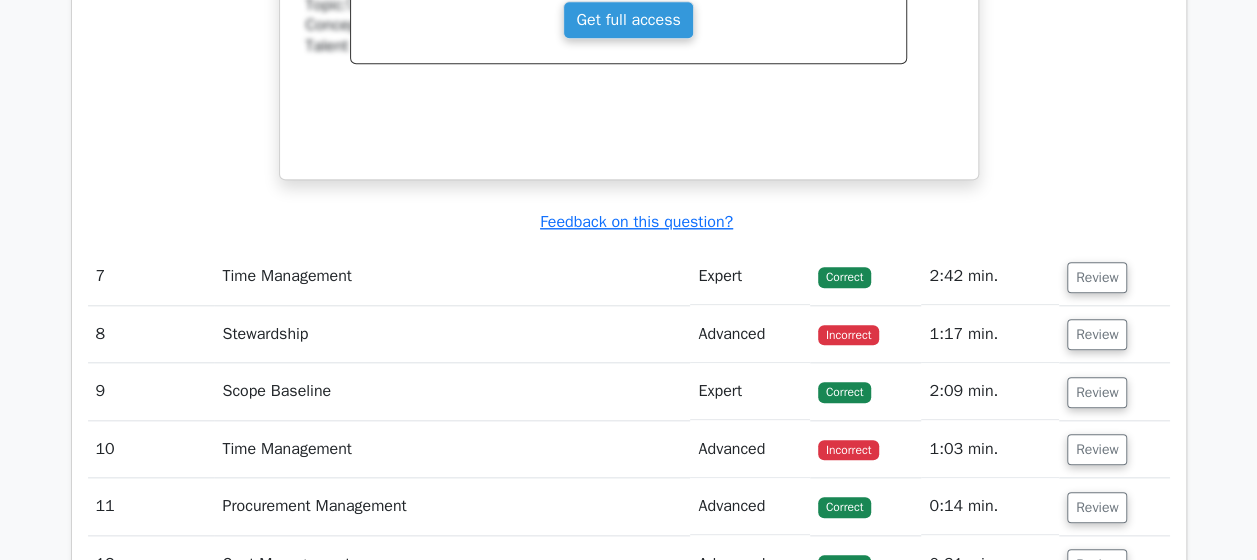 scroll, scrollTop: 4654, scrollLeft: 0, axis: vertical 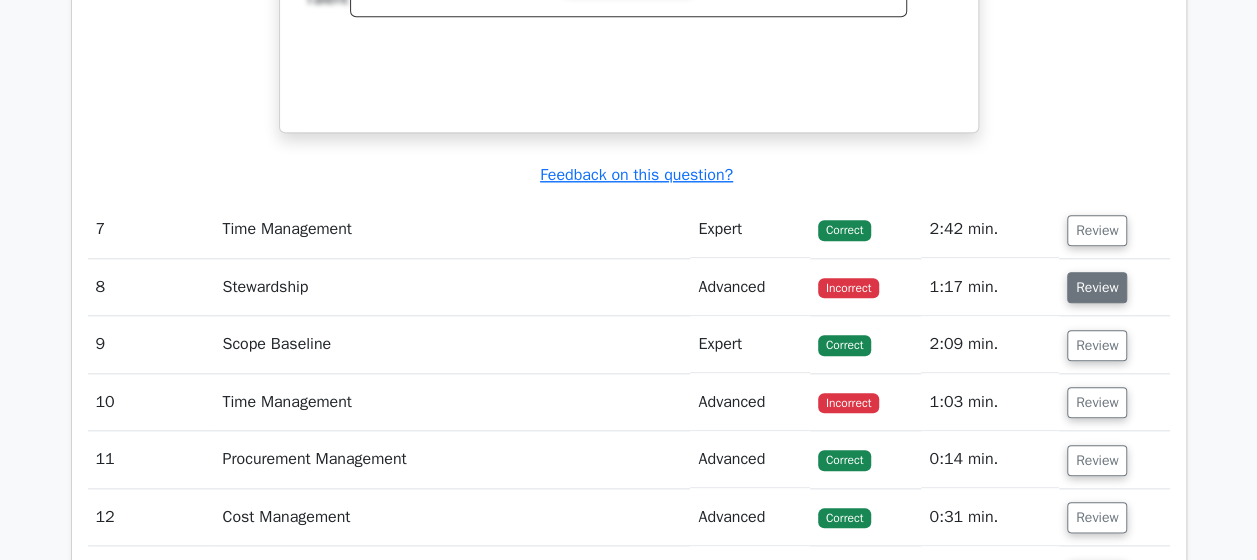 click on "Review" at bounding box center [1097, 287] 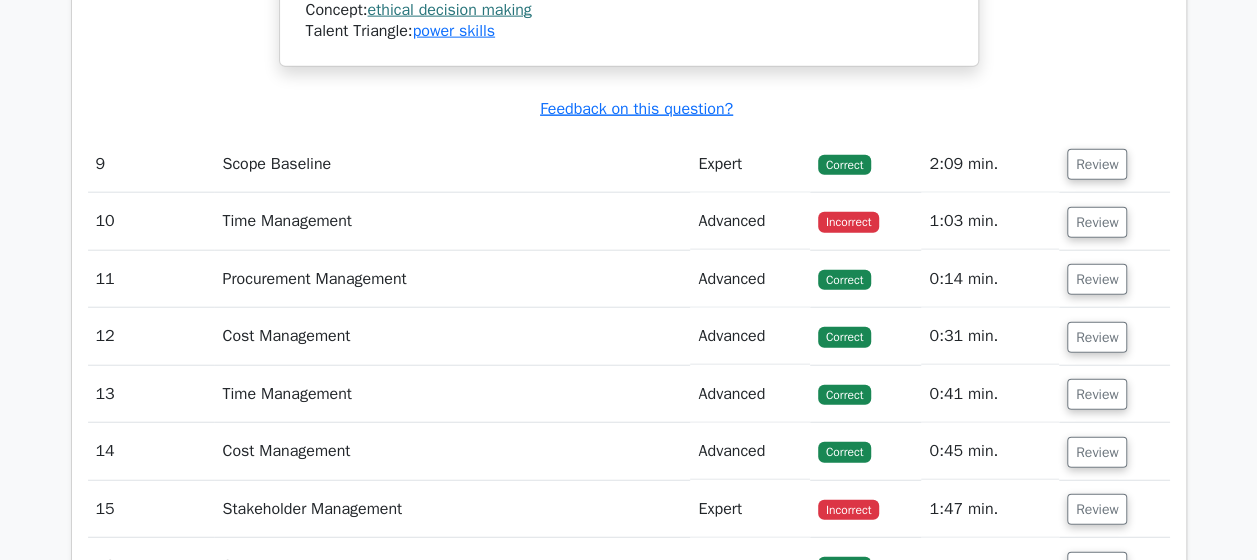 scroll, scrollTop: 6144, scrollLeft: 0, axis: vertical 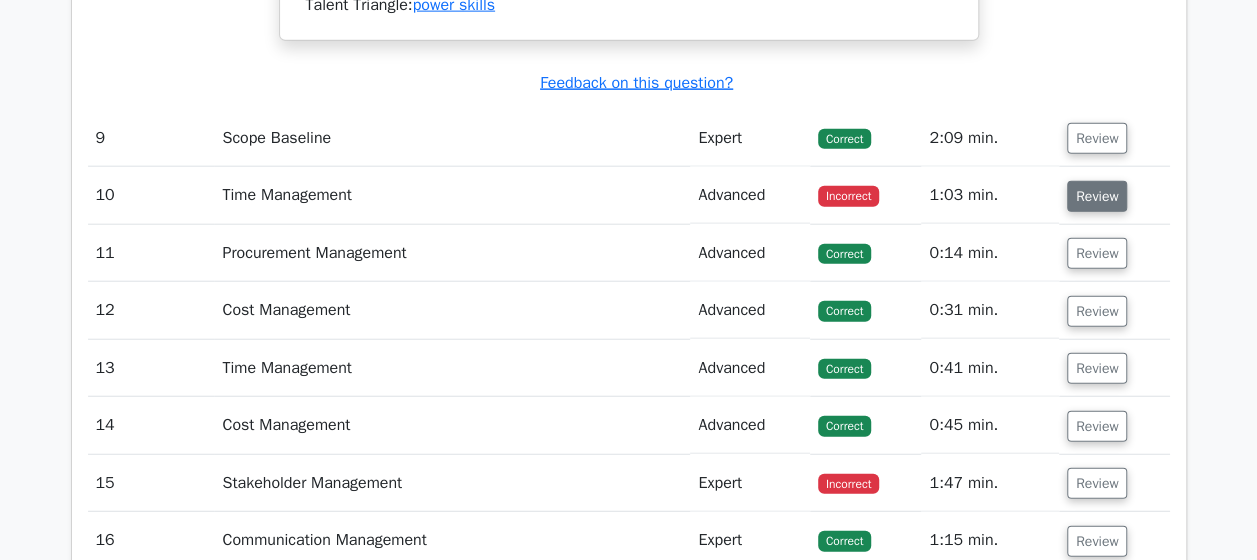 click on "Review" at bounding box center [1097, 196] 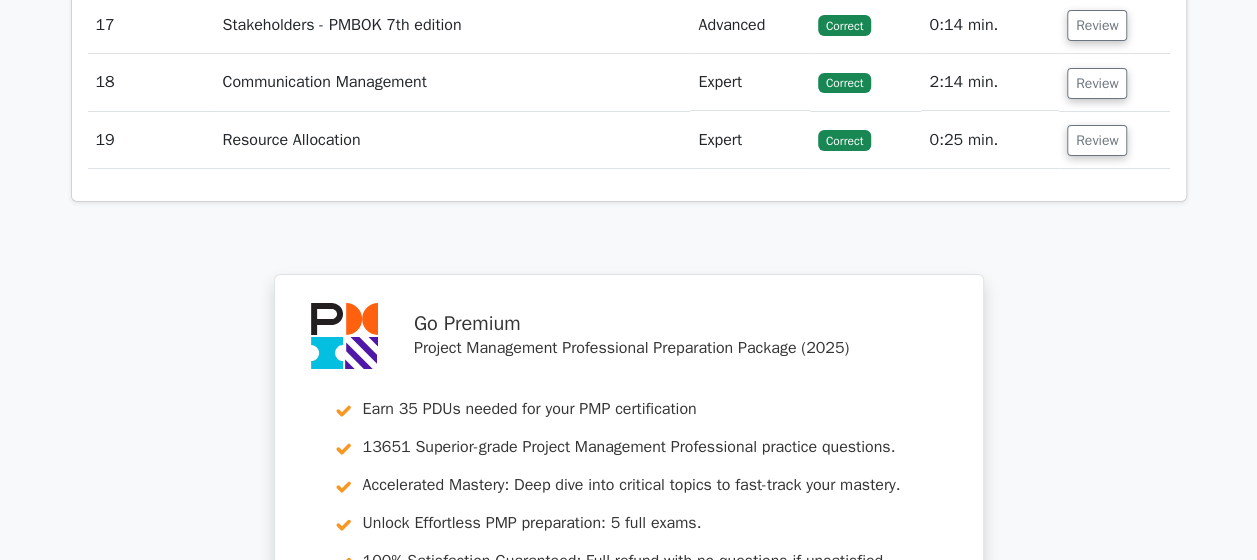 scroll, scrollTop: 7248, scrollLeft: 0, axis: vertical 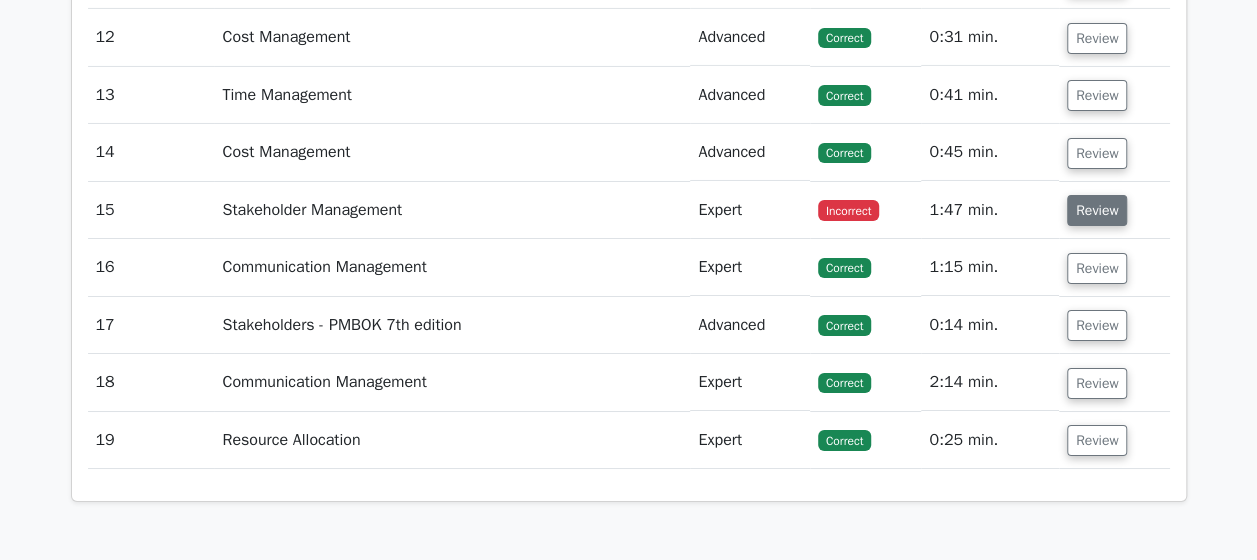 click on "Review" at bounding box center [1097, 210] 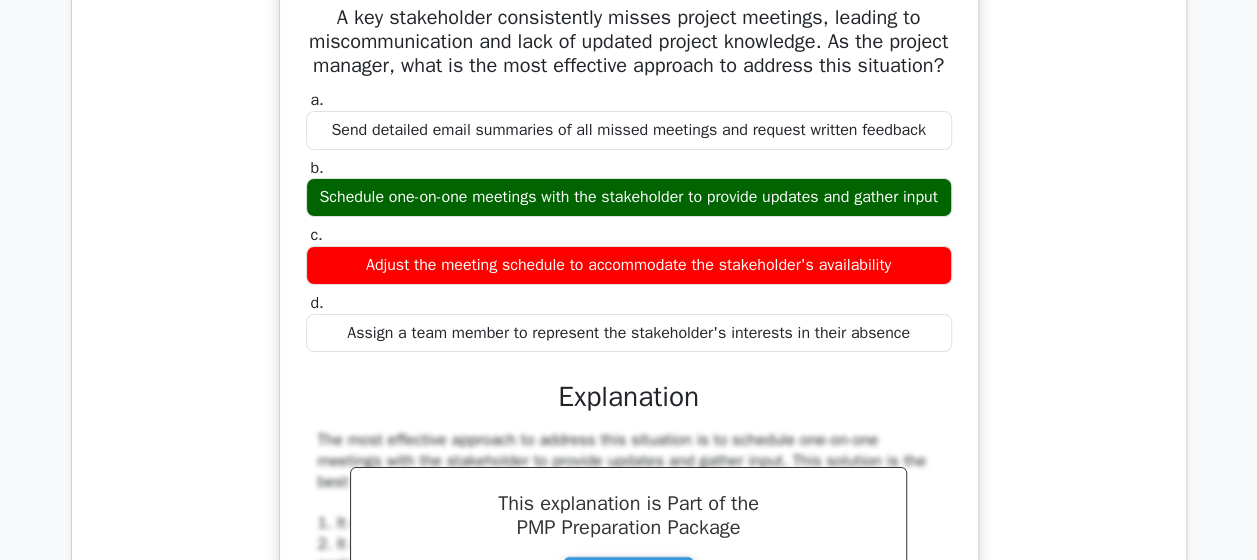 scroll, scrollTop: 7532, scrollLeft: 0, axis: vertical 